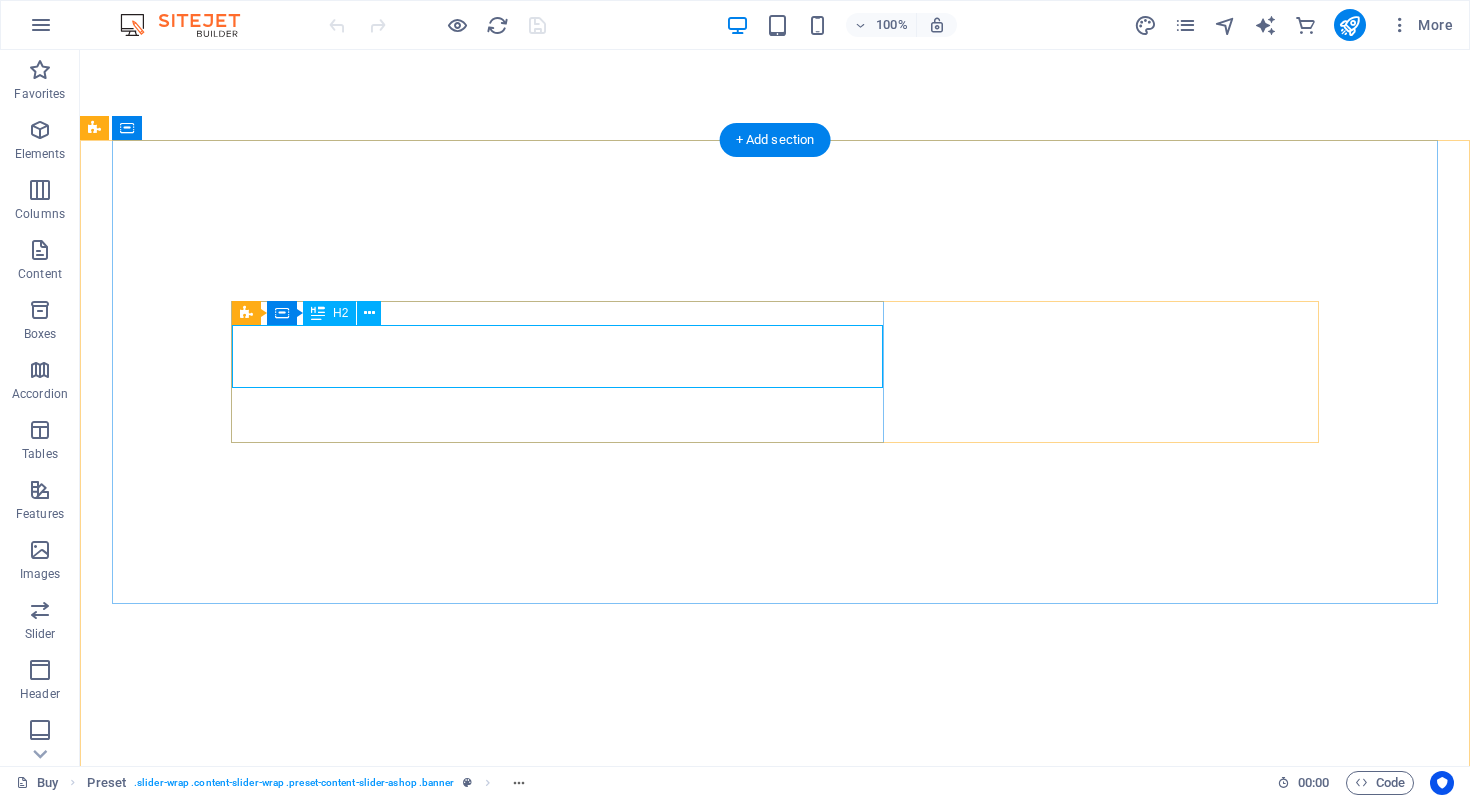 scroll, scrollTop: 0, scrollLeft: 0, axis: both 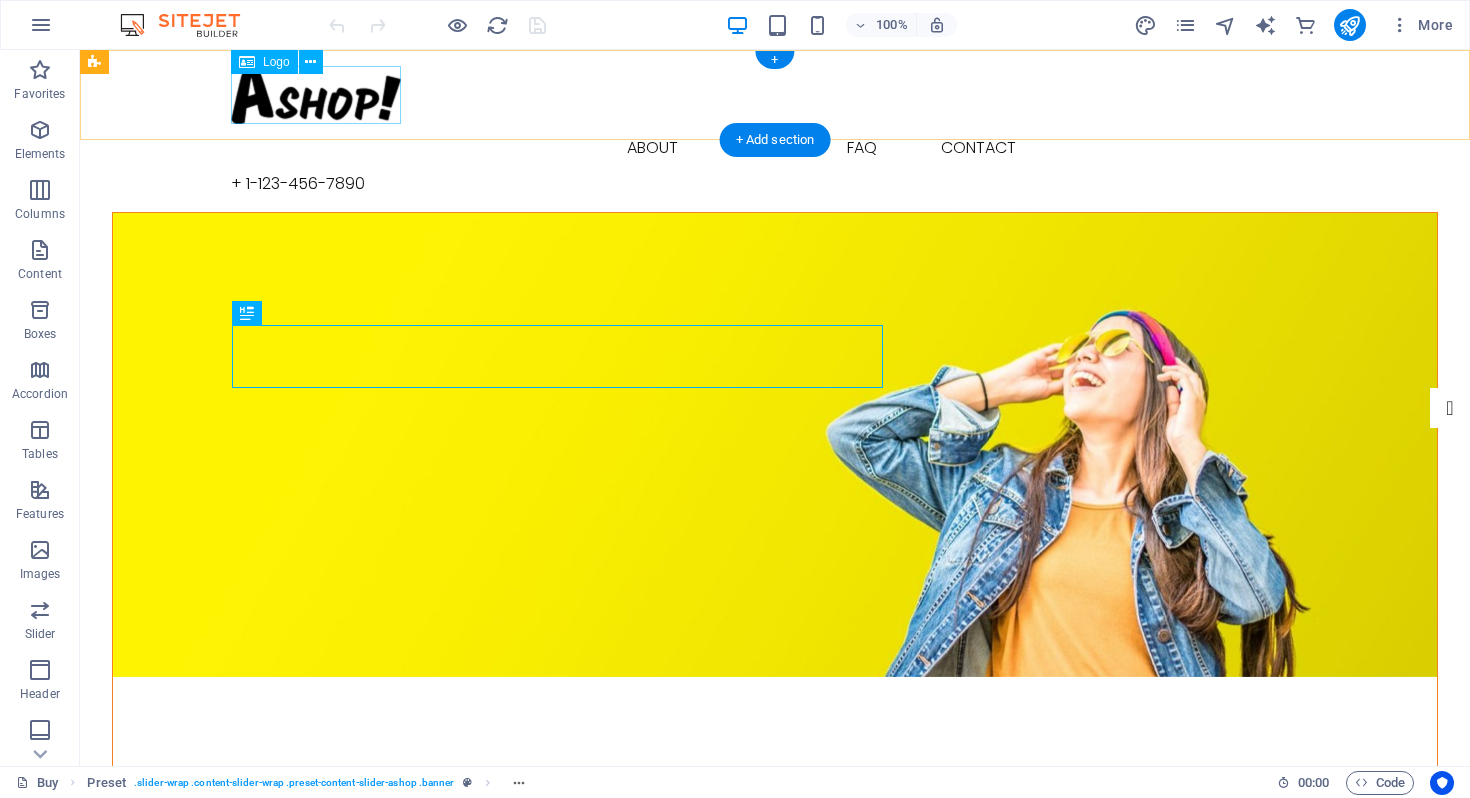 click at bounding box center [775, 95] 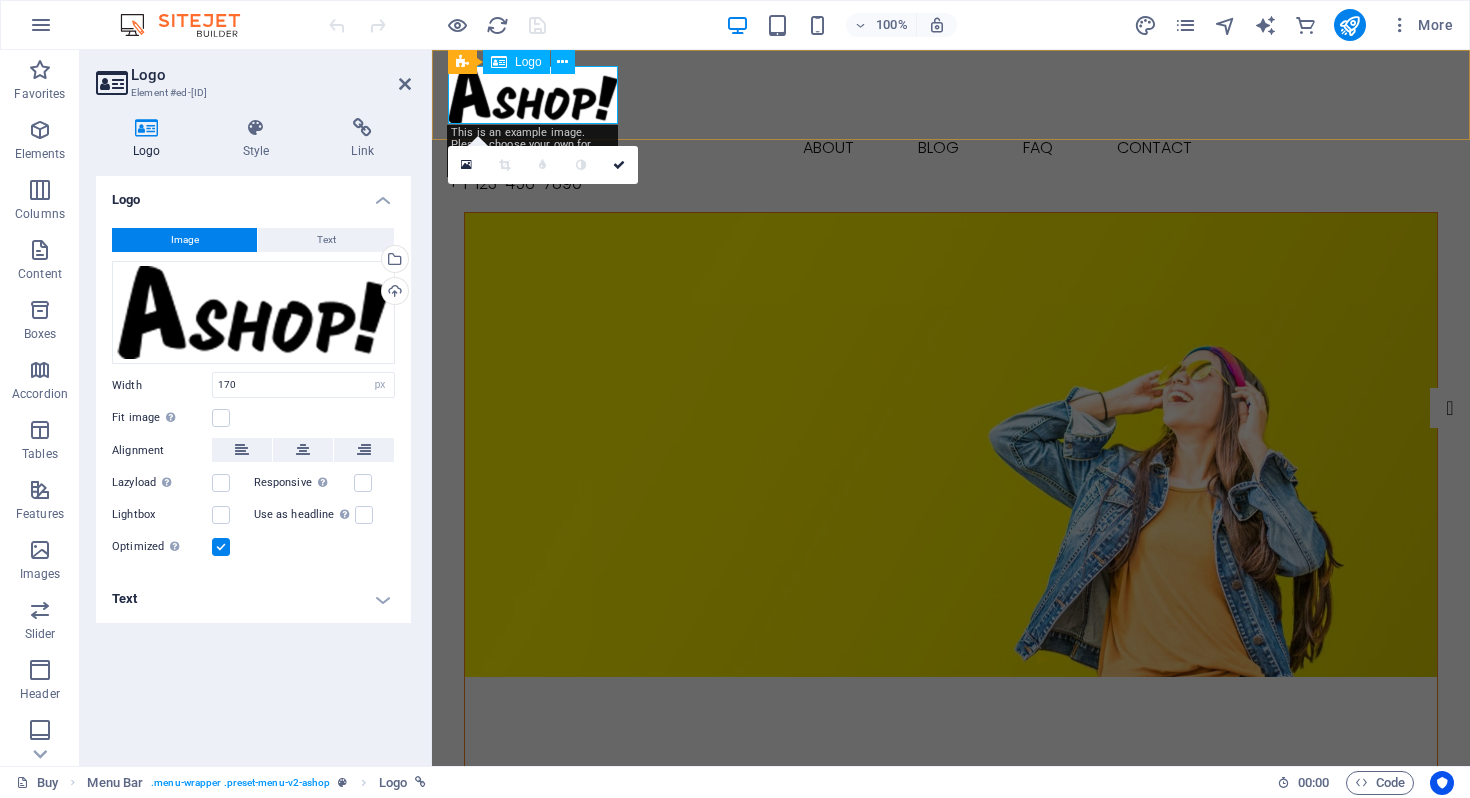 click at bounding box center [951, 95] 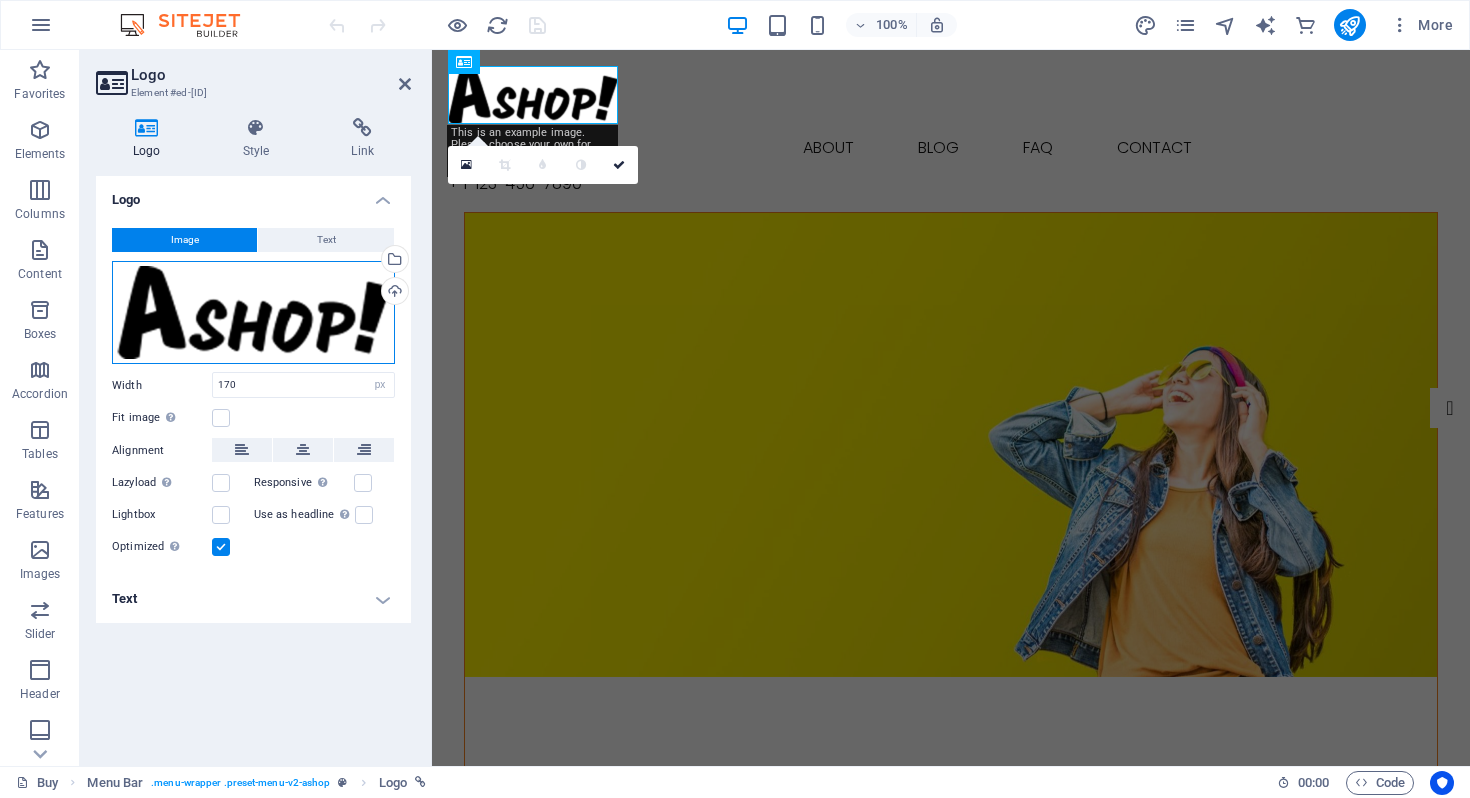click on "Drag files here, click to choose files or select files from Files or our free stock photos & videos" at bounding box center (253, 313) 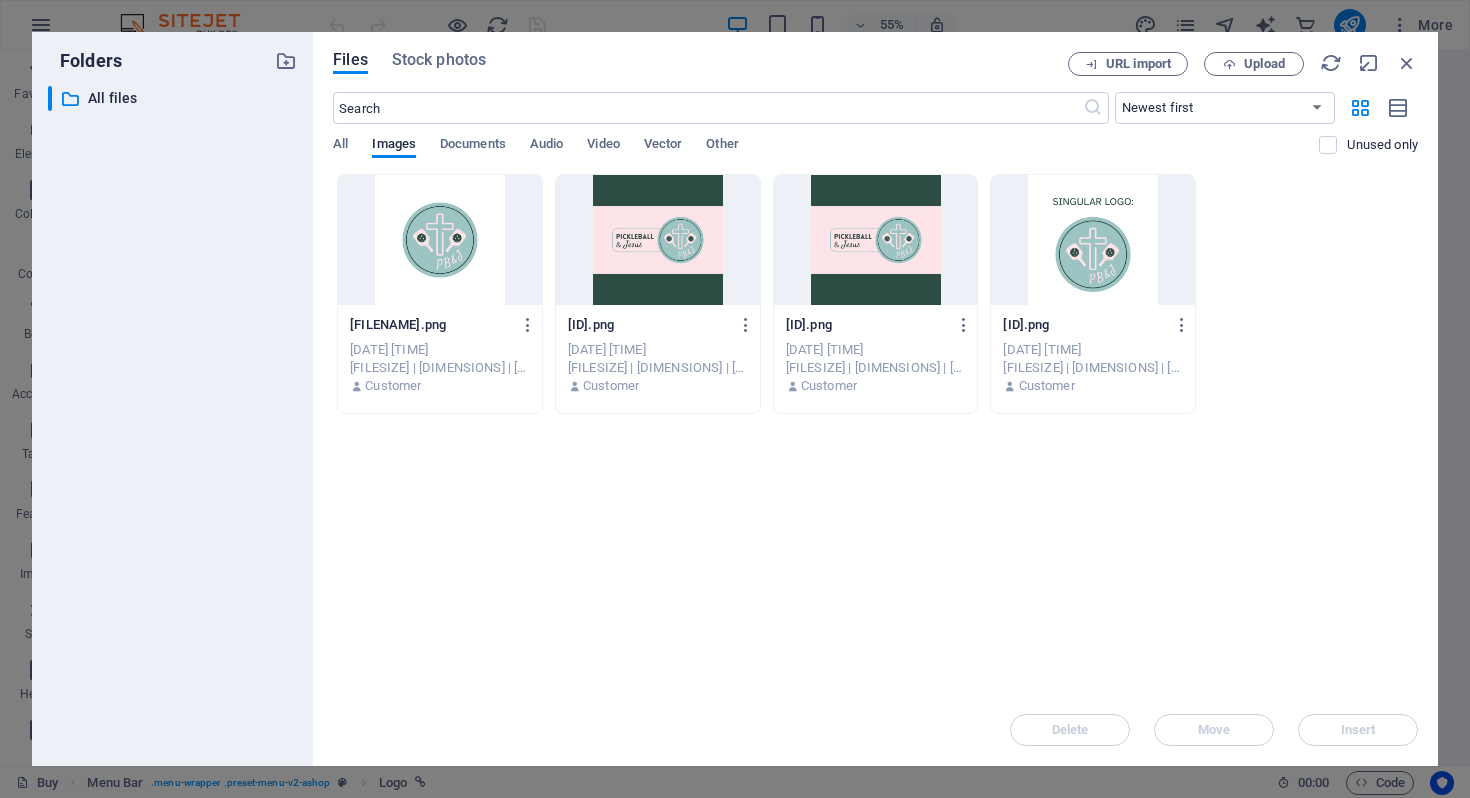 click at bounding box center (440, 240) 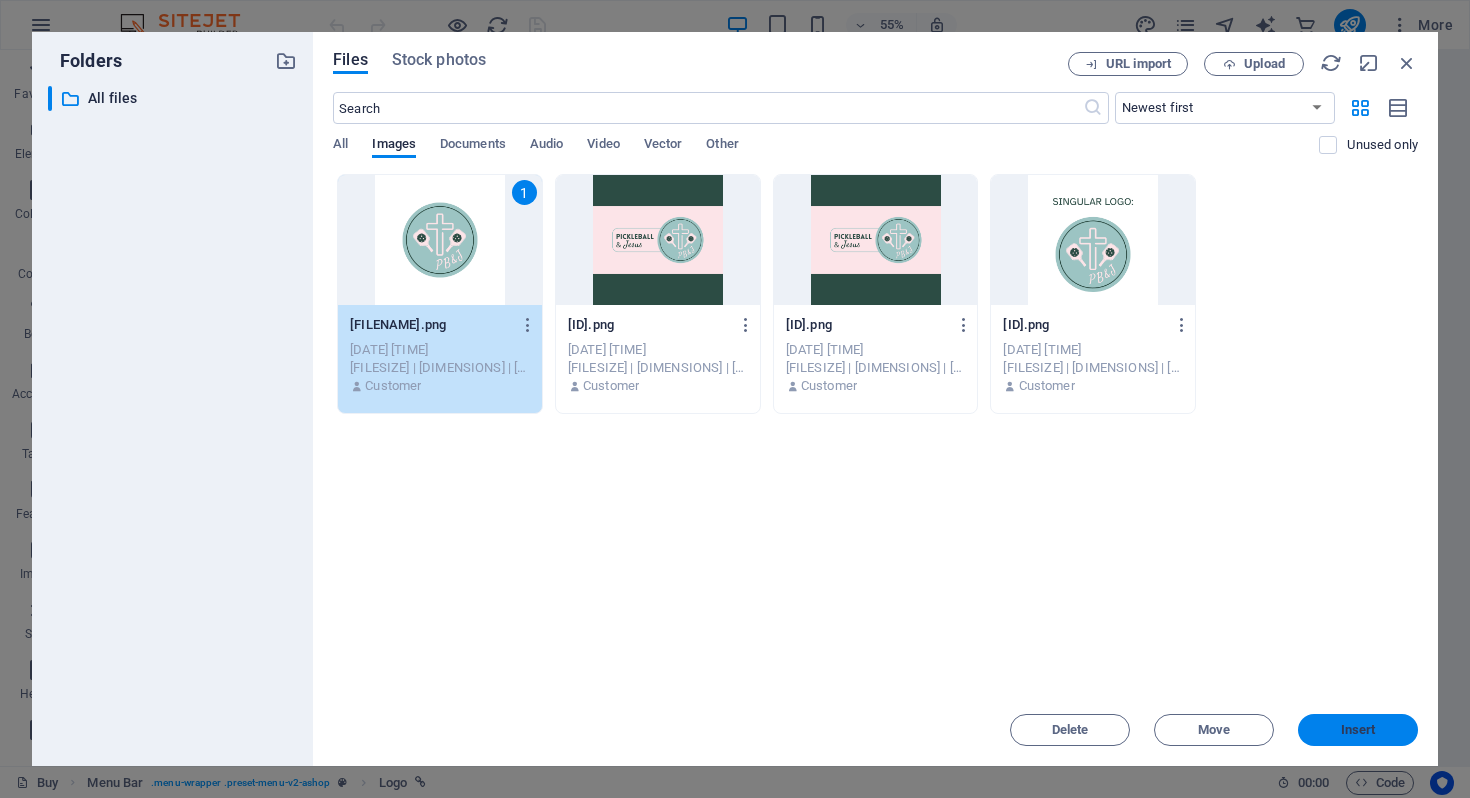 click on "Insert" at bounding box center (1358, 730) 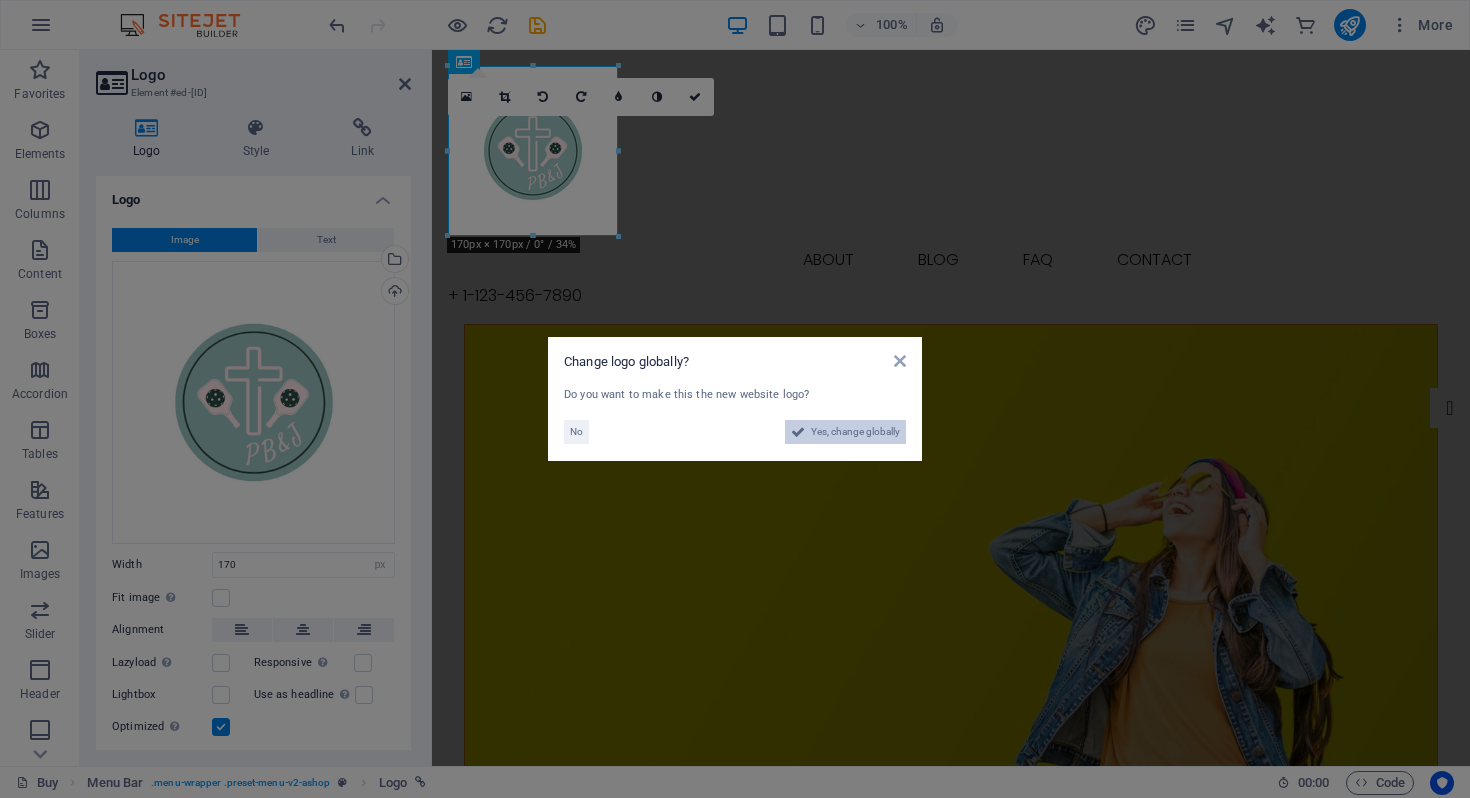click on "Yes, change globally" at bounding box center (855, 432) 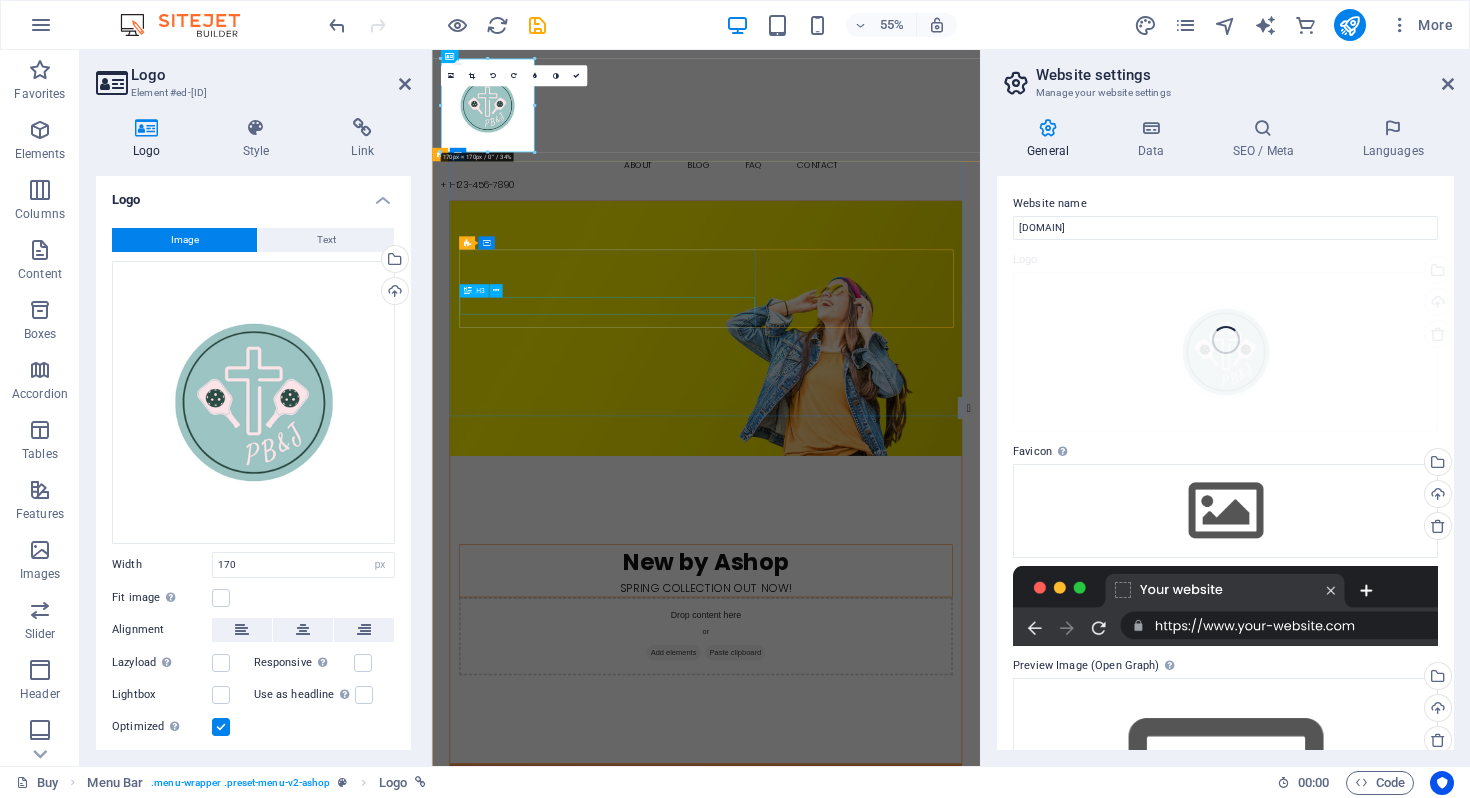 click on "Spring collection out now!" at bounding box center [930, 1027] 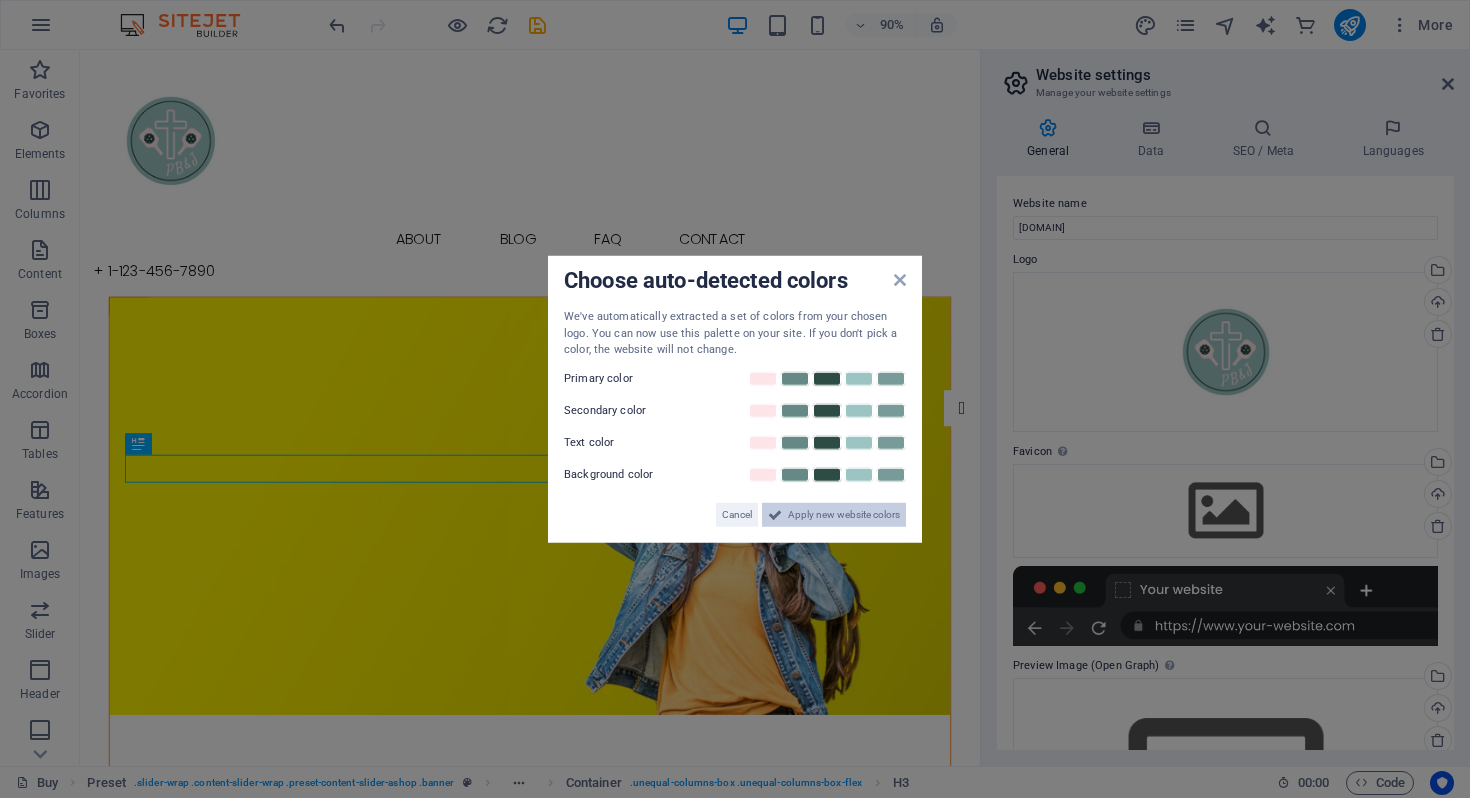 click on "Apply new website colors" at bounding box center [844, 514] 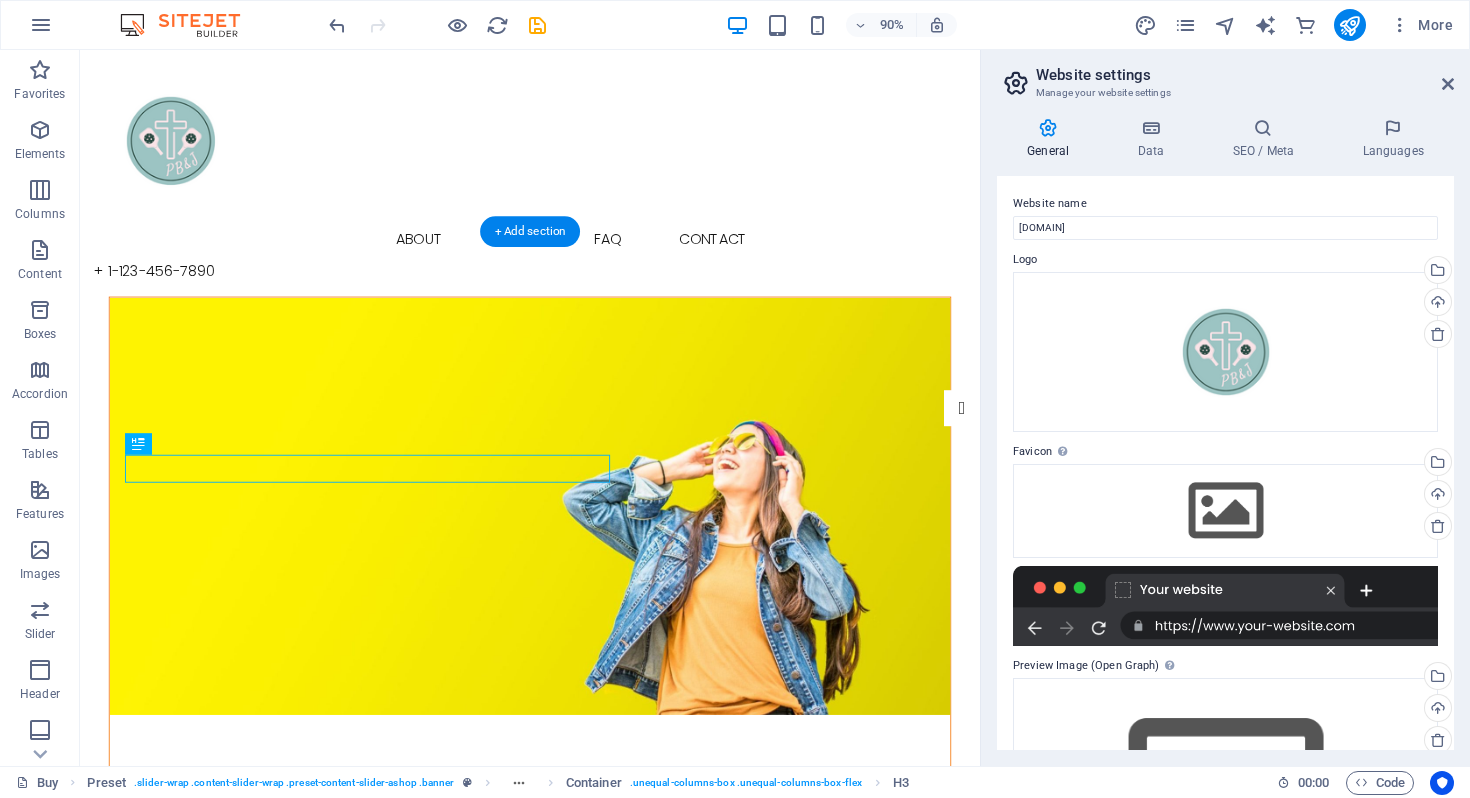 click at bounding box center (580, 557) 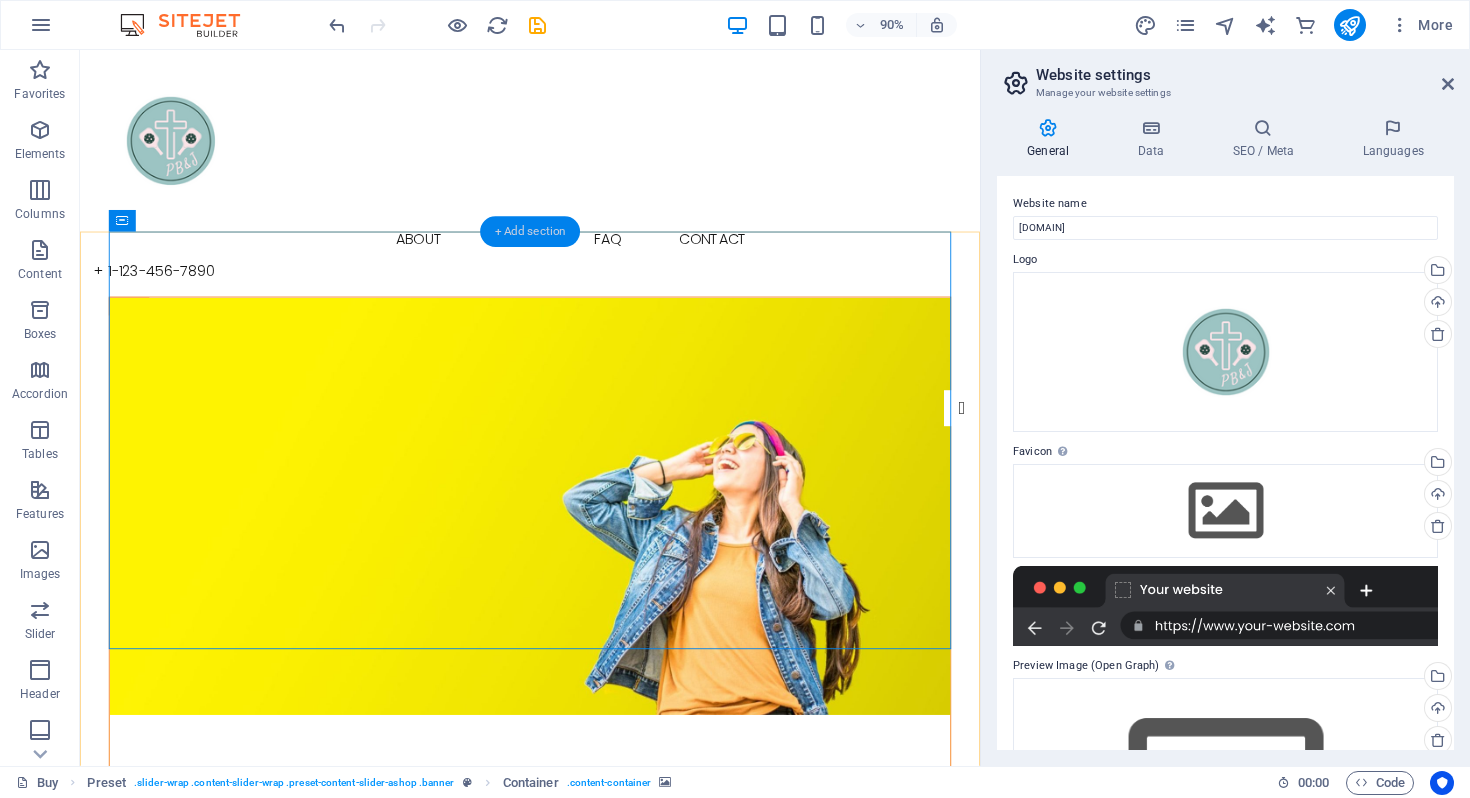click on "+ Add section" at bounding box center (530, 232) 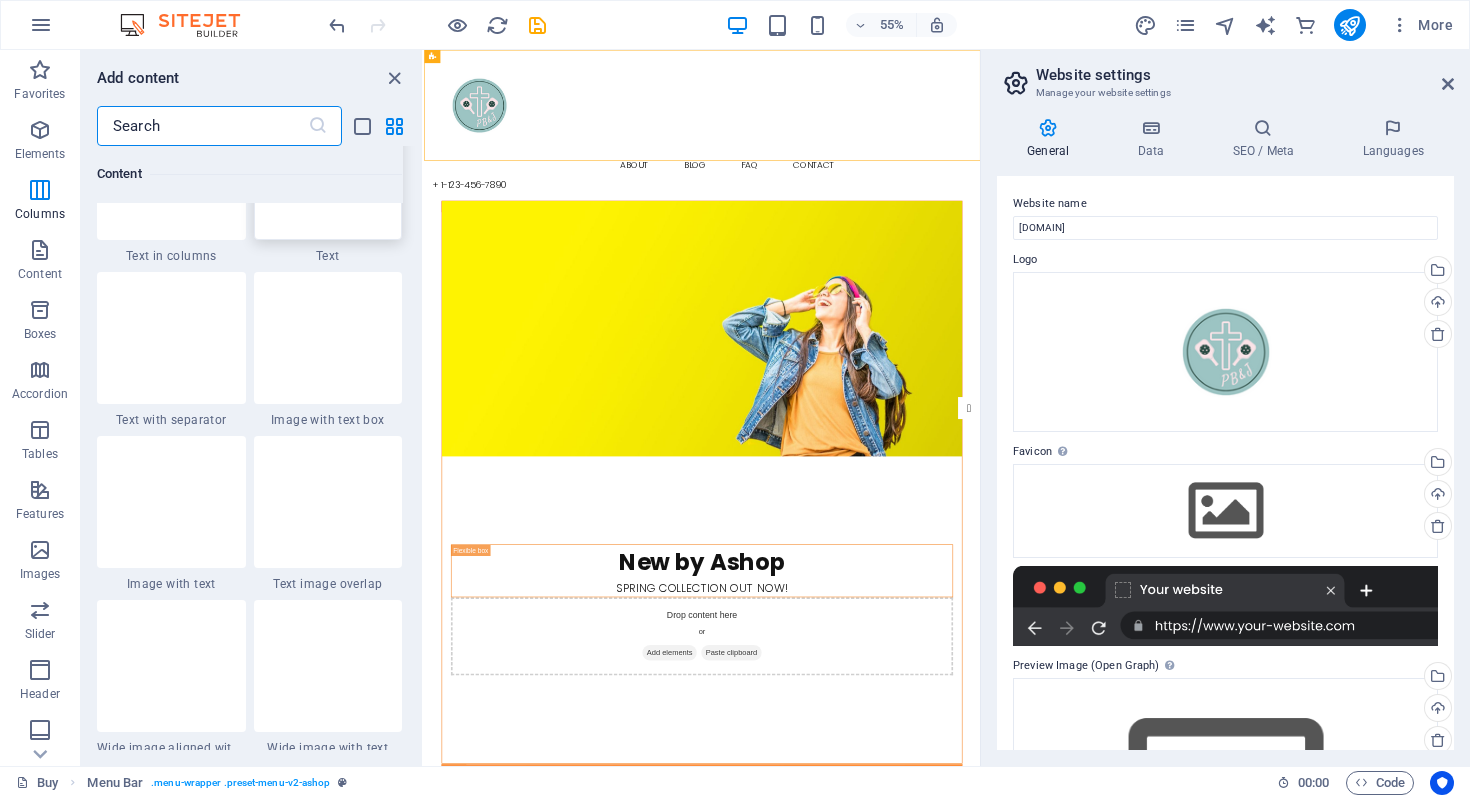 scroll, scrollTop: 3598, scrollLeft: 0, axis: vertical 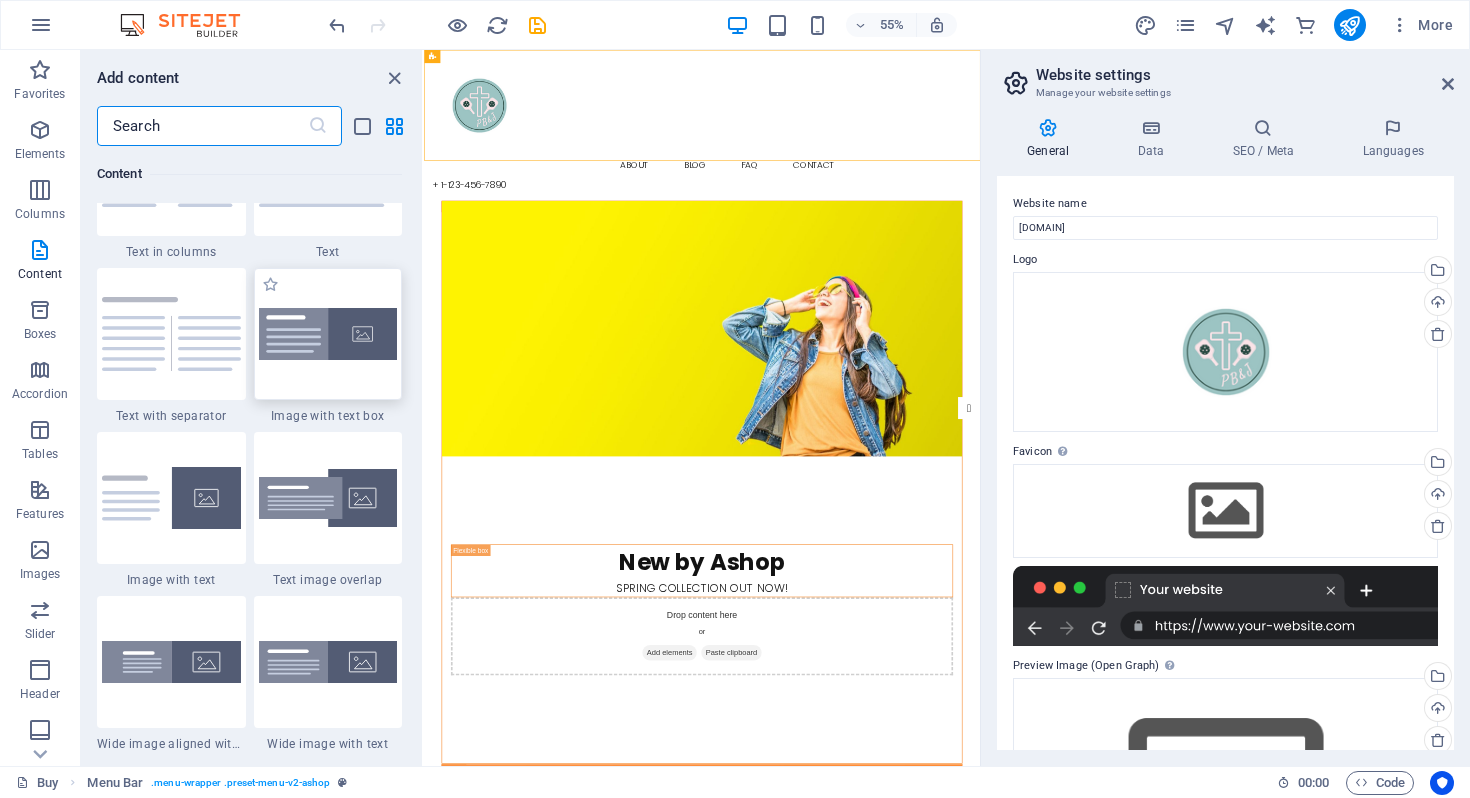 click at bounding box center (328, 334) 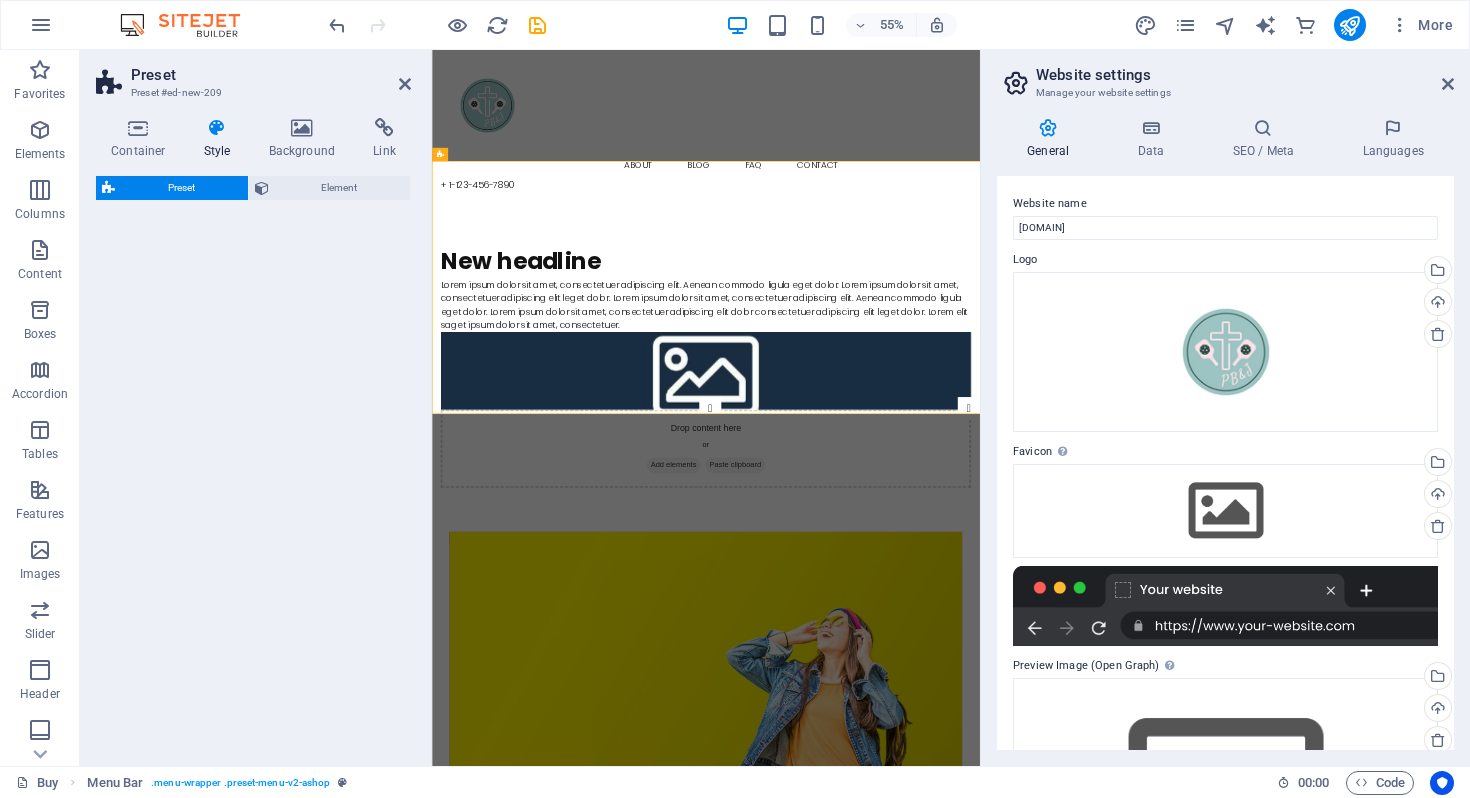 select on "rem" 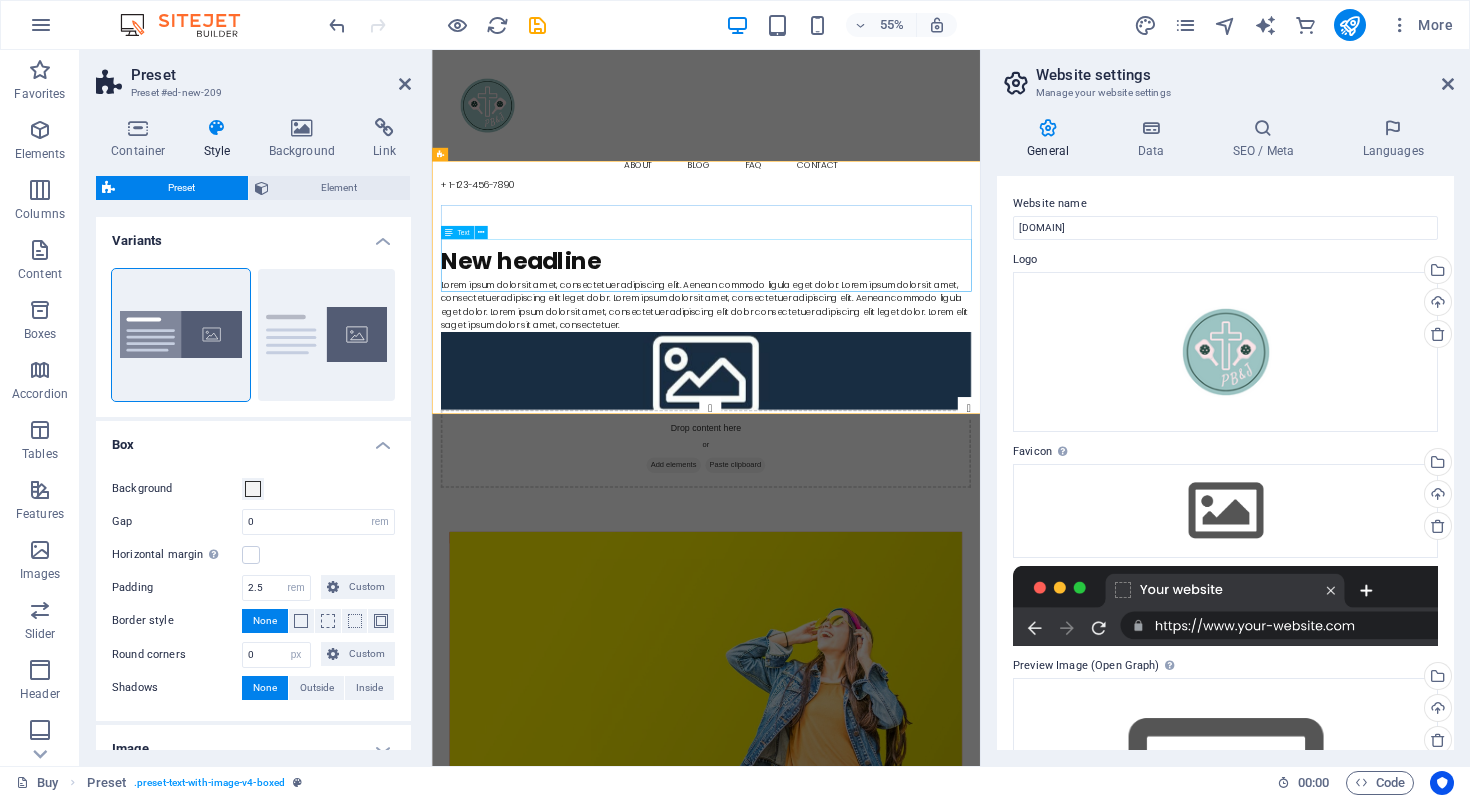 click on "Lorem ipsum dolor sit amet, consectetuer adipiscing elit. Aenean commodo ligula eget dolor. Lorem ipsum dolor sit amet, consectetuer adipiscing elit leget dolor. Lorem ipsum dolor sit amet, consectetuer adipiscing elit. Aenean commodo ligula eget dolor. Lorem ipsum dolor sit amet, consectetuer adipiscing elit dolor consectetuer adipiscing elit leget dolor. Lorem elit saget ipsum dolor sit amet, consectetuer." at bounding box center [930, 514] 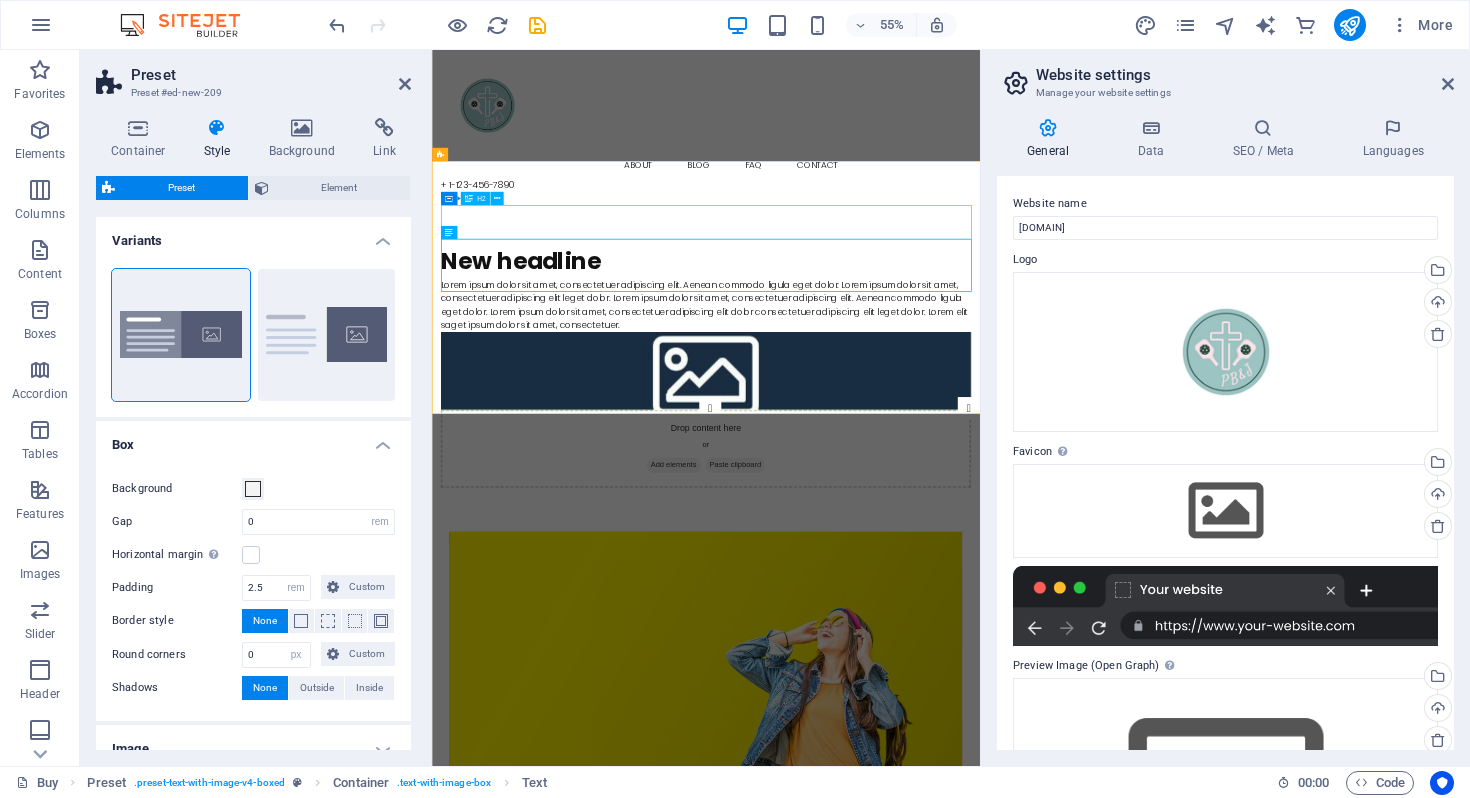 click on "New headline" at bounding box center [930, 435] 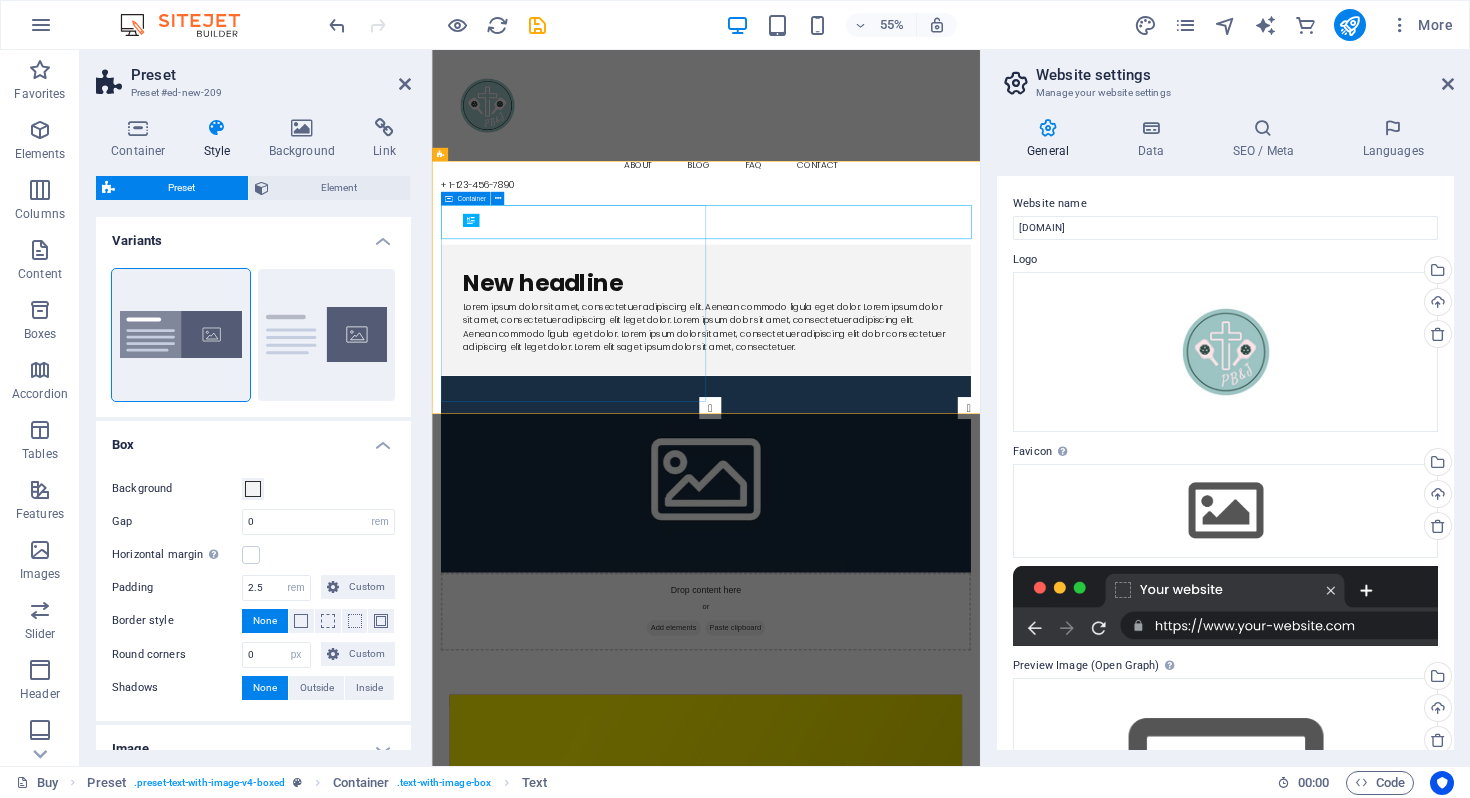 click on "New headline Lorem ipsum dolor sit amet, consectetuer adipiscing elit. Aenean commodo ligula eget dolor. Lorem ipsum dolor sit amet, consectetuer adipiscing elit leget dolor. Lorem ipsum dolor sit amet, consectetuer adipiscing elit. Aenean commodo ligula eget dolor. Lorem ipsum dolor sit amet, consectetuer adipiscing elit dolor consectetuer adipiscing elit leget dolor. Lorem elit saget ipsum dolor sit amet, consectetuer." at bounding box center (930, 523) 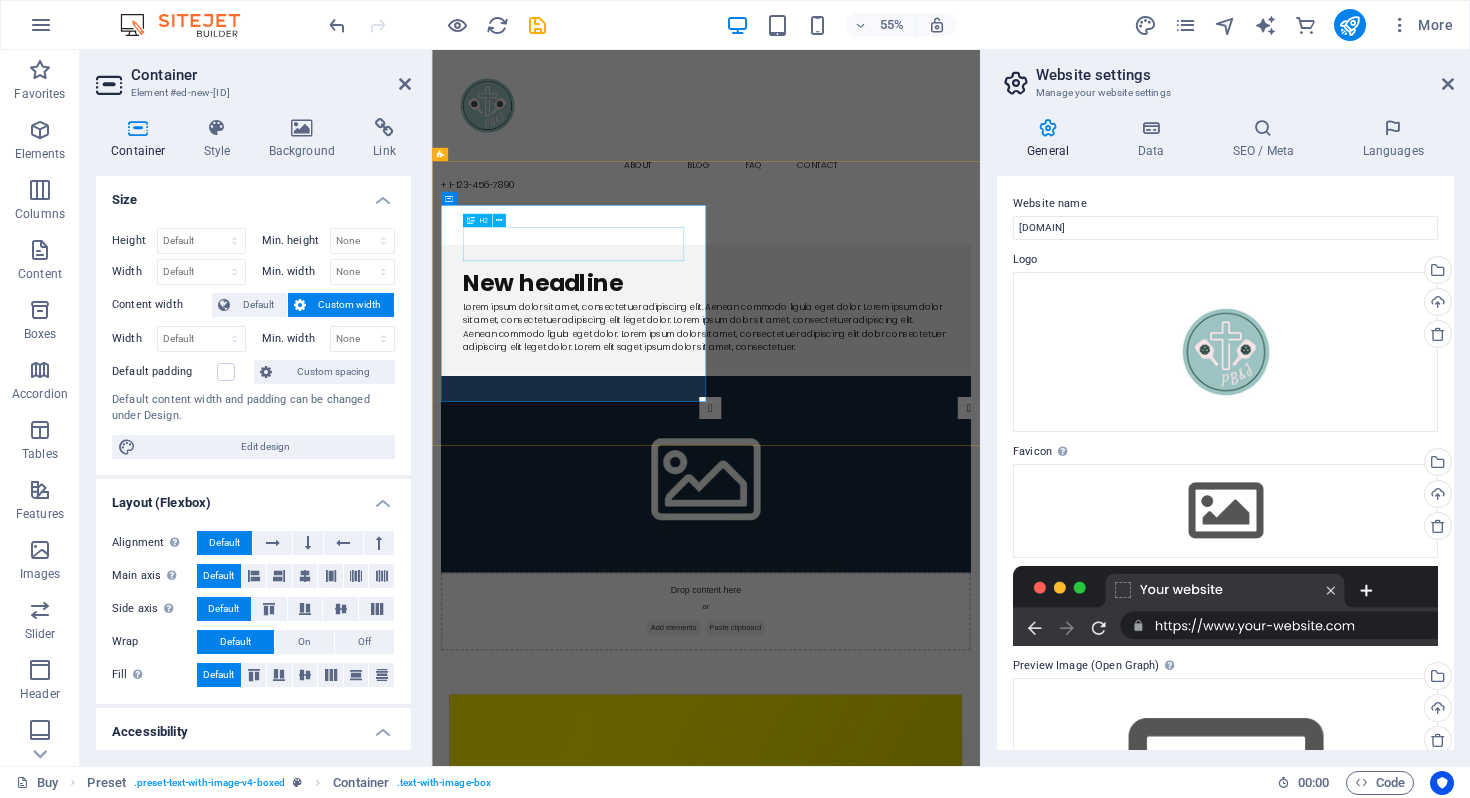click on "New headline" at bounding box center [930, 475] 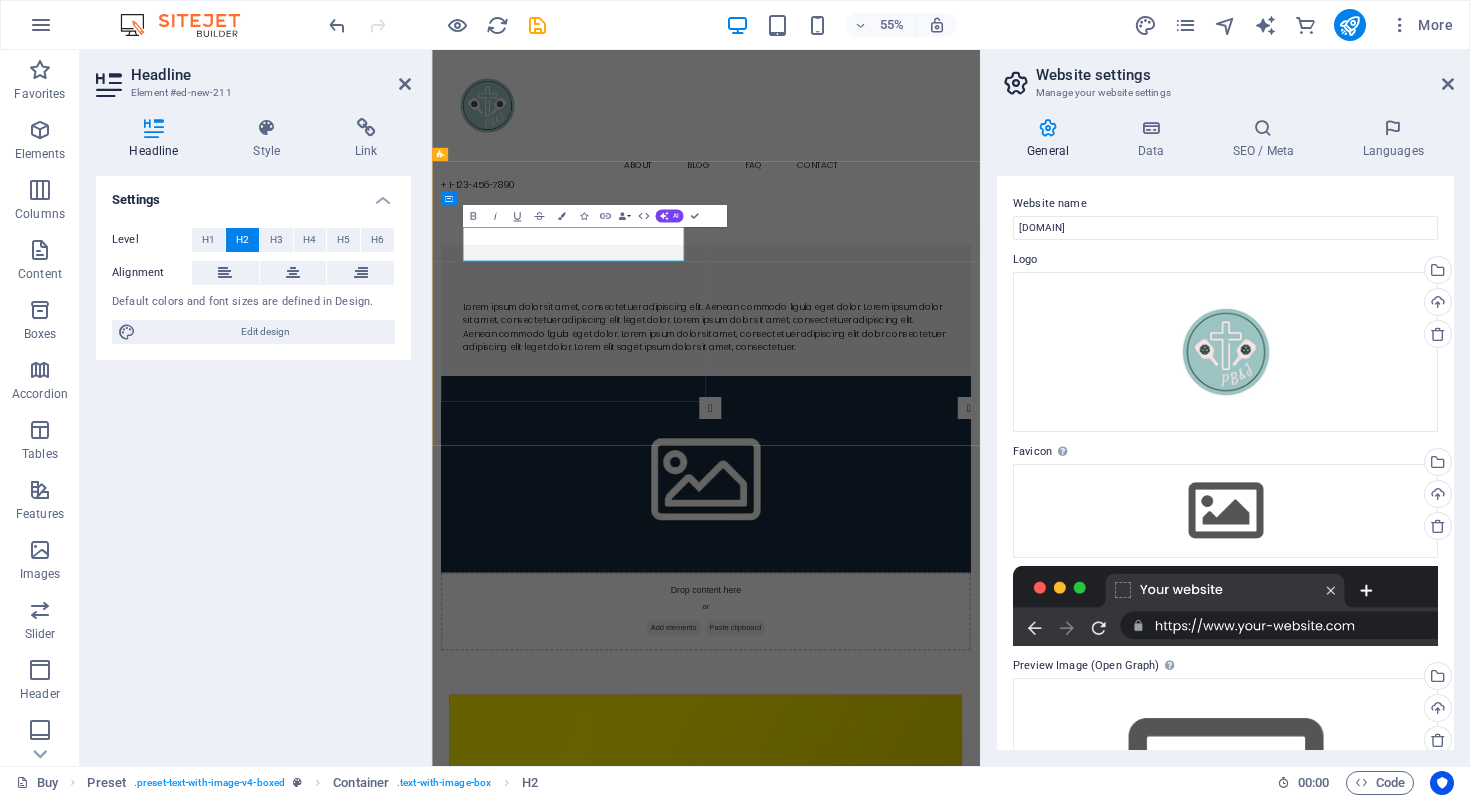 type 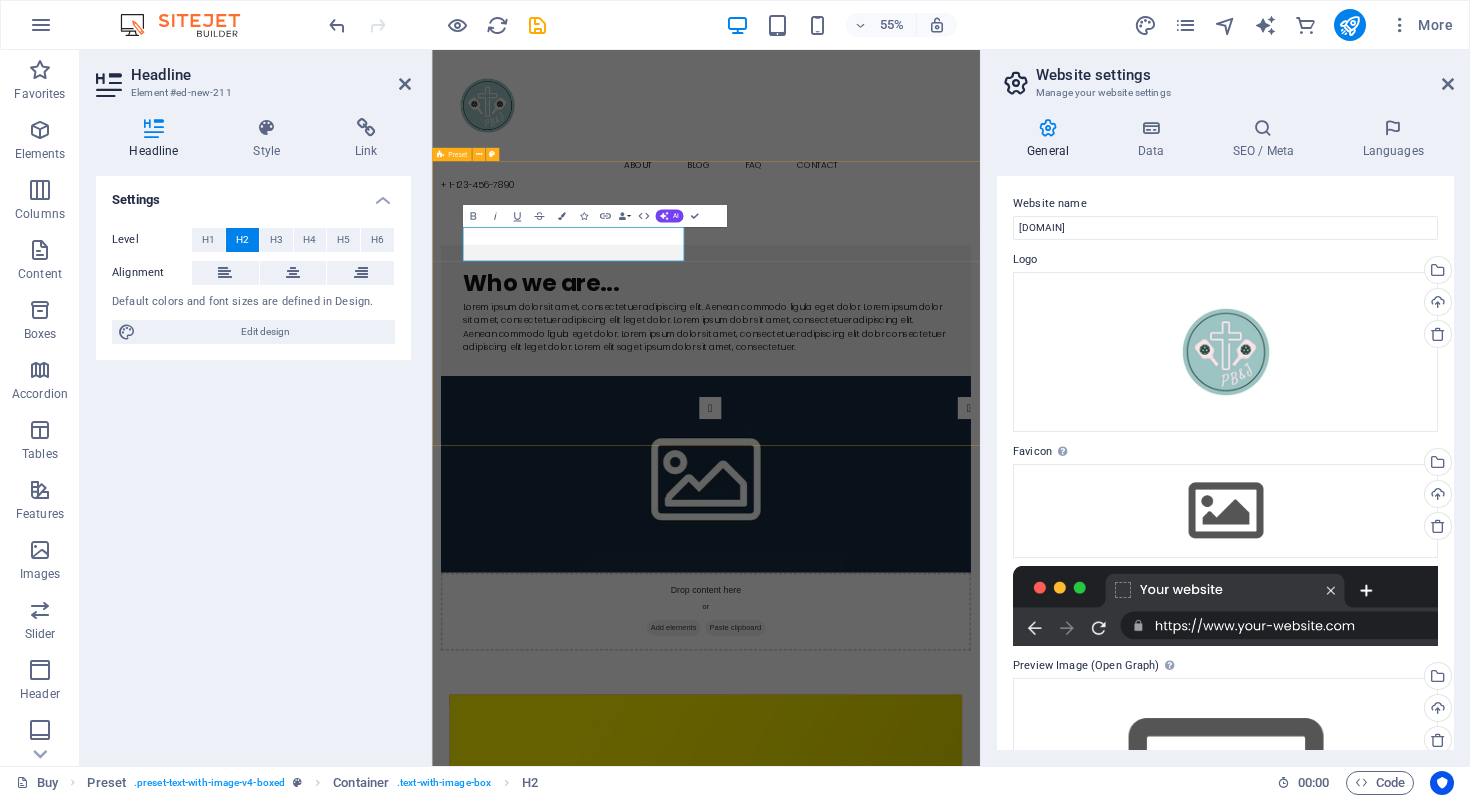 click on "Who we are... Lorem ipsum dolor sit amet, consectetuer adipiscing elit. Aenean commodo ligula eget dolor. Lorem ipsum dolor sit amet, consectetuer adipiscing elit leget dolor. Lorem ipsum dolor sit amet, consectetuer adipiscing elit. Aenean commodo ligula eget dolor. Lorem ipsum dolor sit amet, consectetuer adipiscing elit dolor consectetuer adipiscing elit leget dolor. Lorem elit saget ipsum dolor sit amet, consectetuer. Drop content here or  Add elements  Paste clipboard" at bounding box center (930, 773) 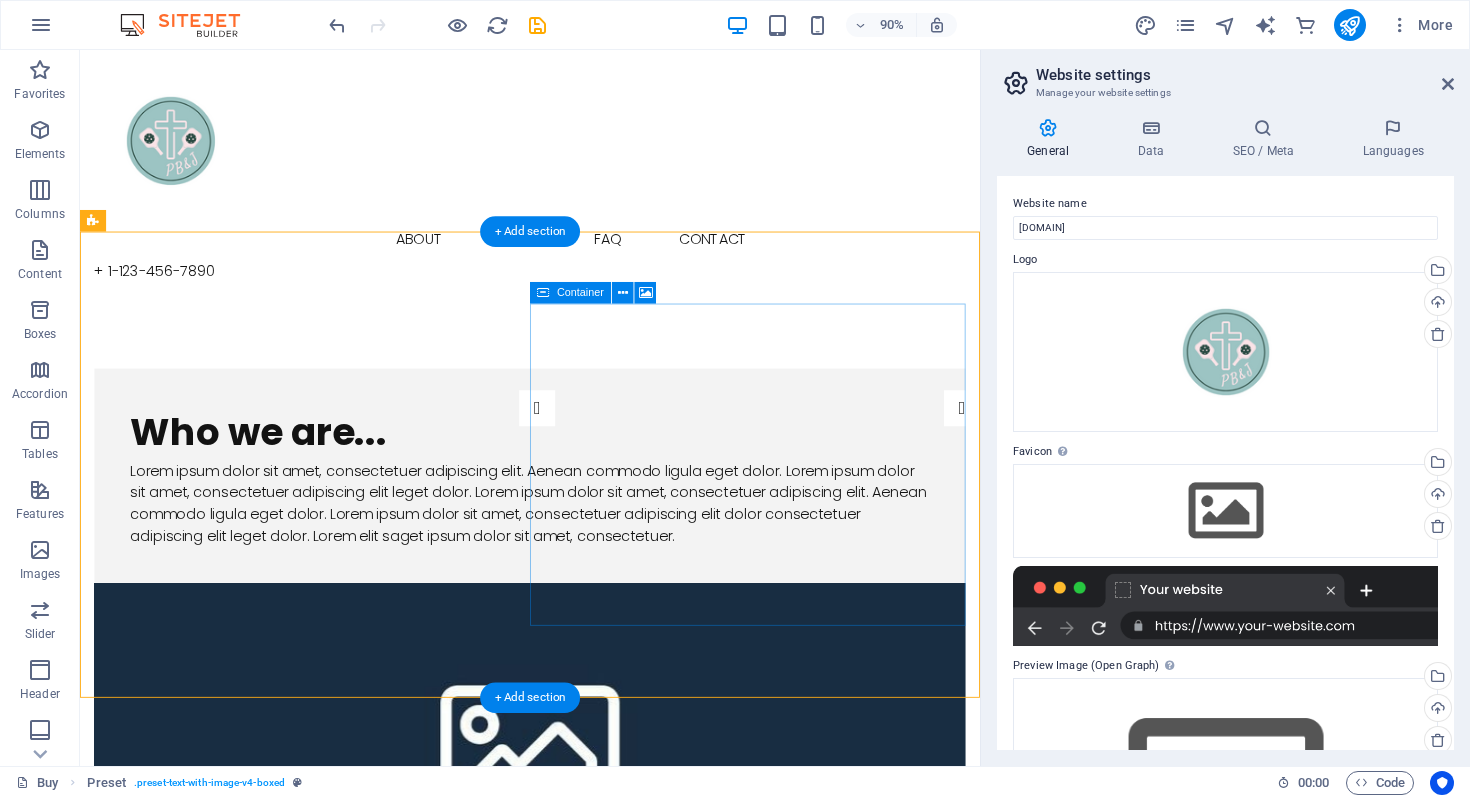 click on "Drop content here or  Add elements  Paste clipboard" at bounding box center [580, 1071] 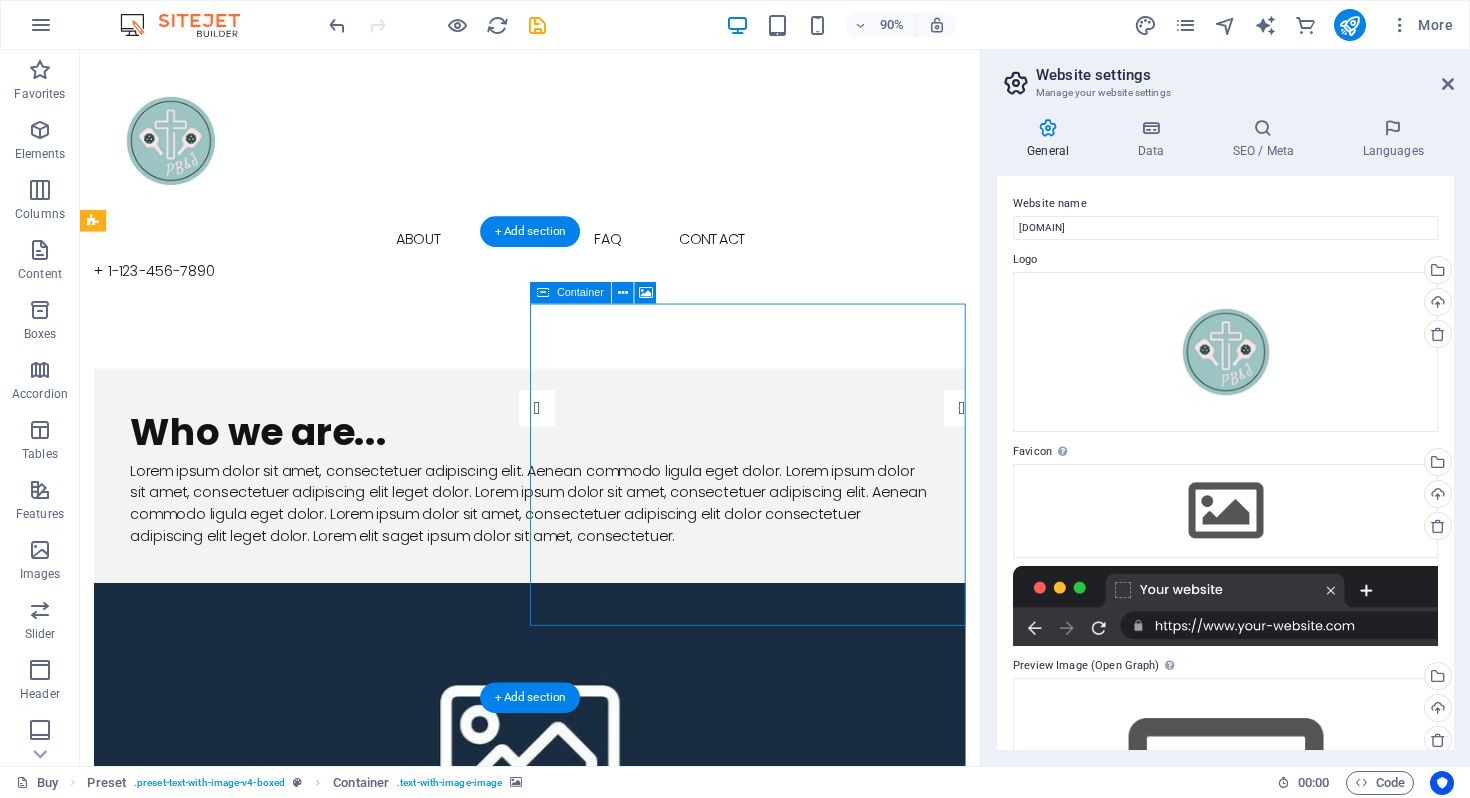 click on "Drop content here or  Add elements  Paste clipboard" at bounding box center [580, 1071] 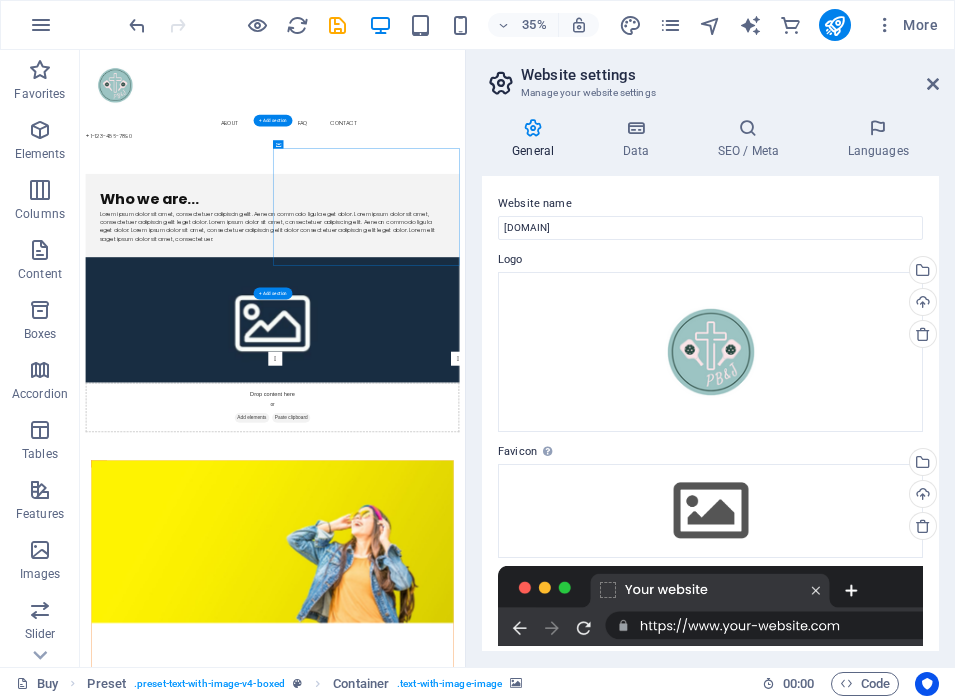 click at bounding box center [630, 821] 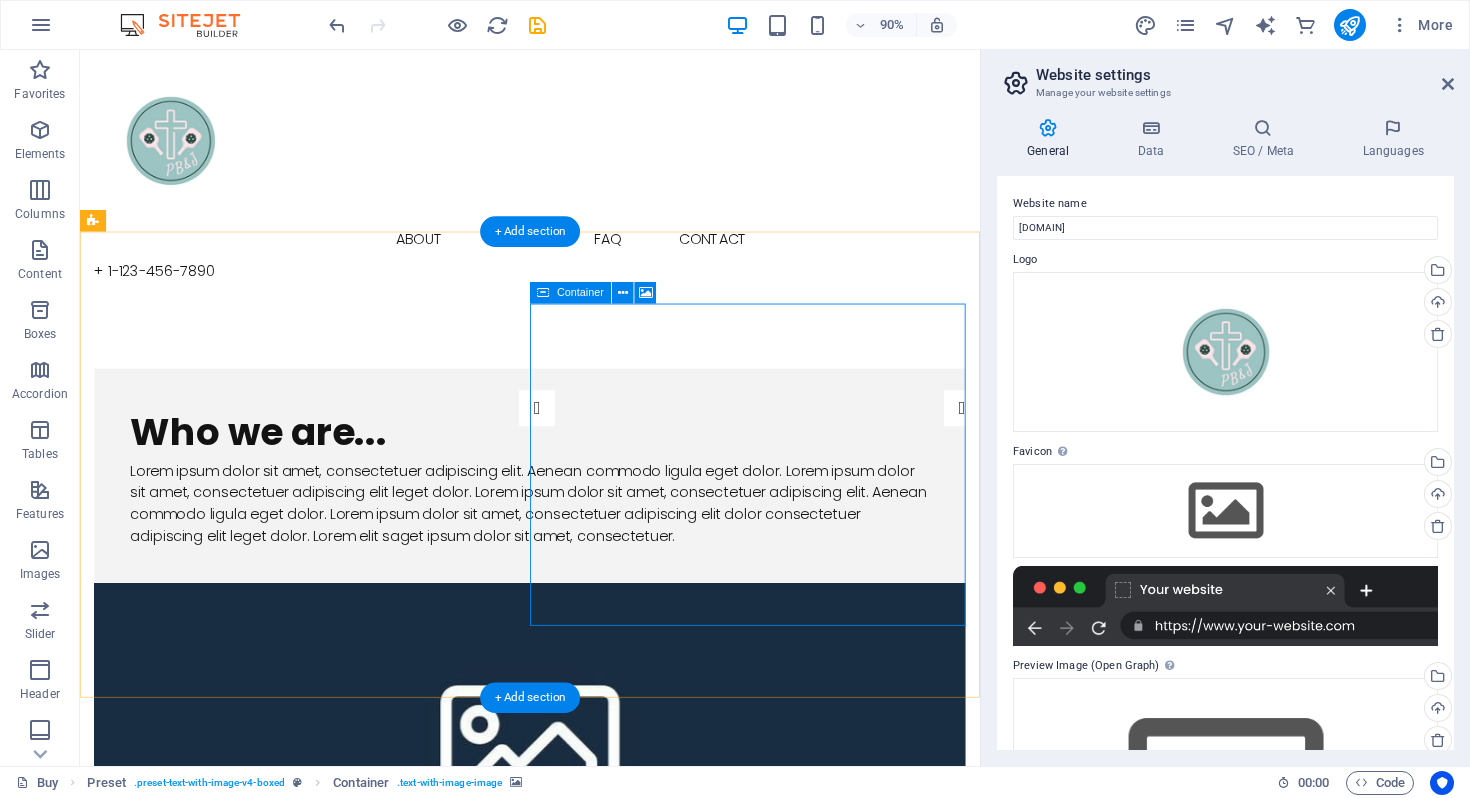 click on "Drop content here or  Add elements  Paste clipboard" at bounding box center (580, 1071) 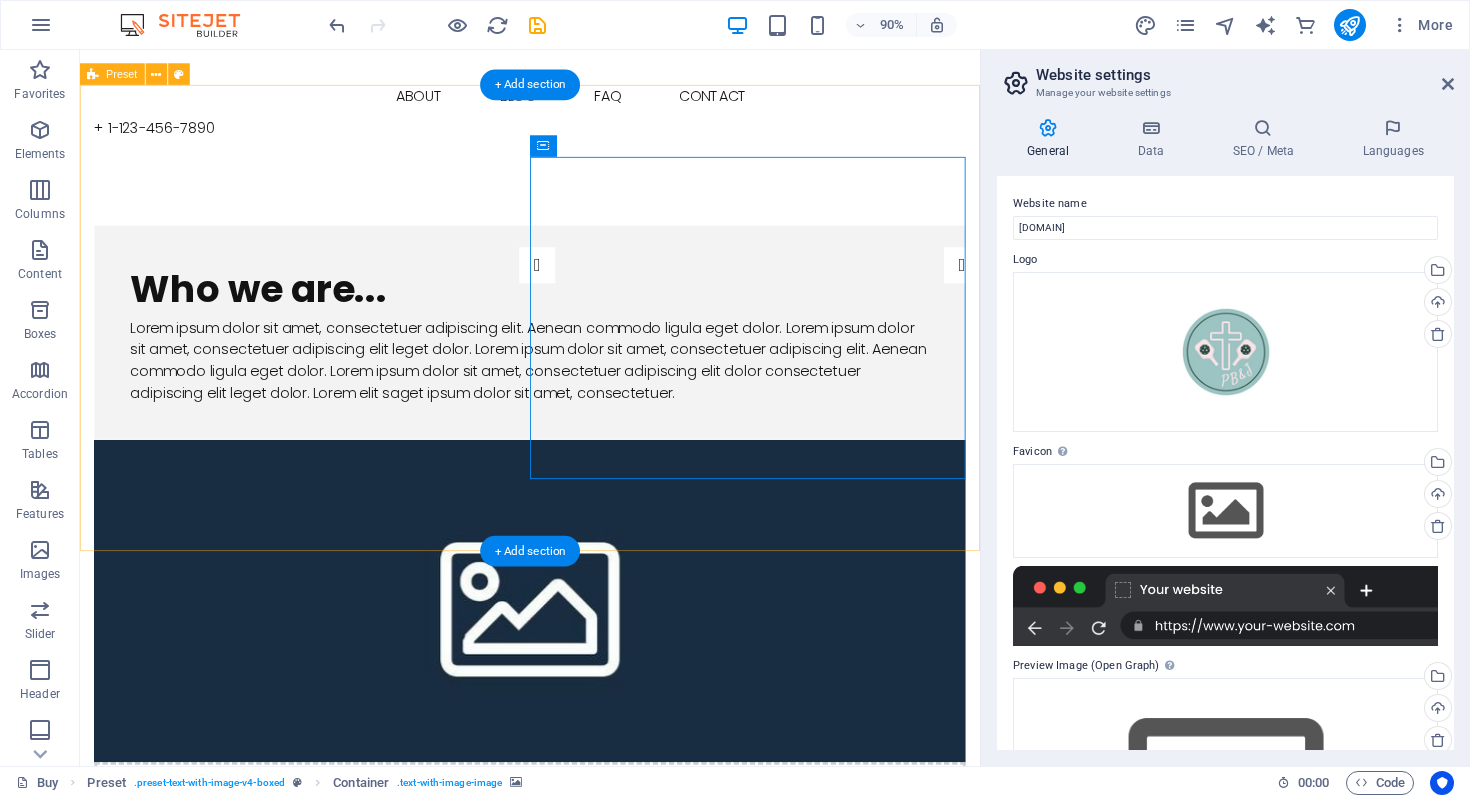 scroll, scrollTop: 216, scrollLeft: 0, axis: vertical 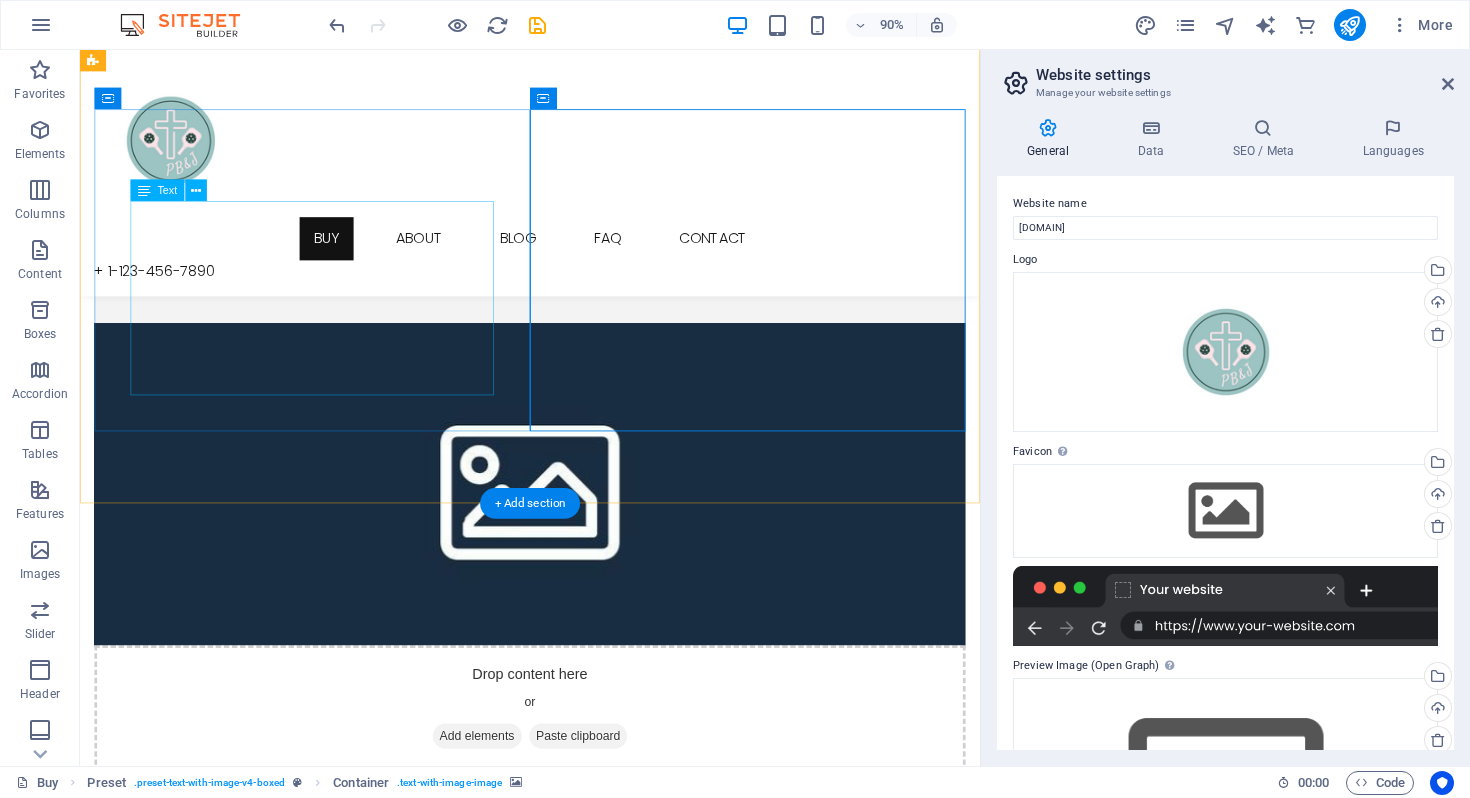 click on "Lorem ipsum dolor sit amet, consectetuer adipiscing elit. Aenean commodo ligula eget dolor. Lorem ipsum dolor sit amet, consectetuer adipiscing elit leget dolor. Lorem ipsum dolor sit amet, consectetuer adipiscing elit. Aenean commodo ligula eget dolor. Lorem ipsum dolor sit amet, consectetuer adipiscing elit dolor consectetuer adipiscing elit leget dolor. Lorem elit saget ipsum dolor sit amet, consectetuer." at bounding box center [580, 266] 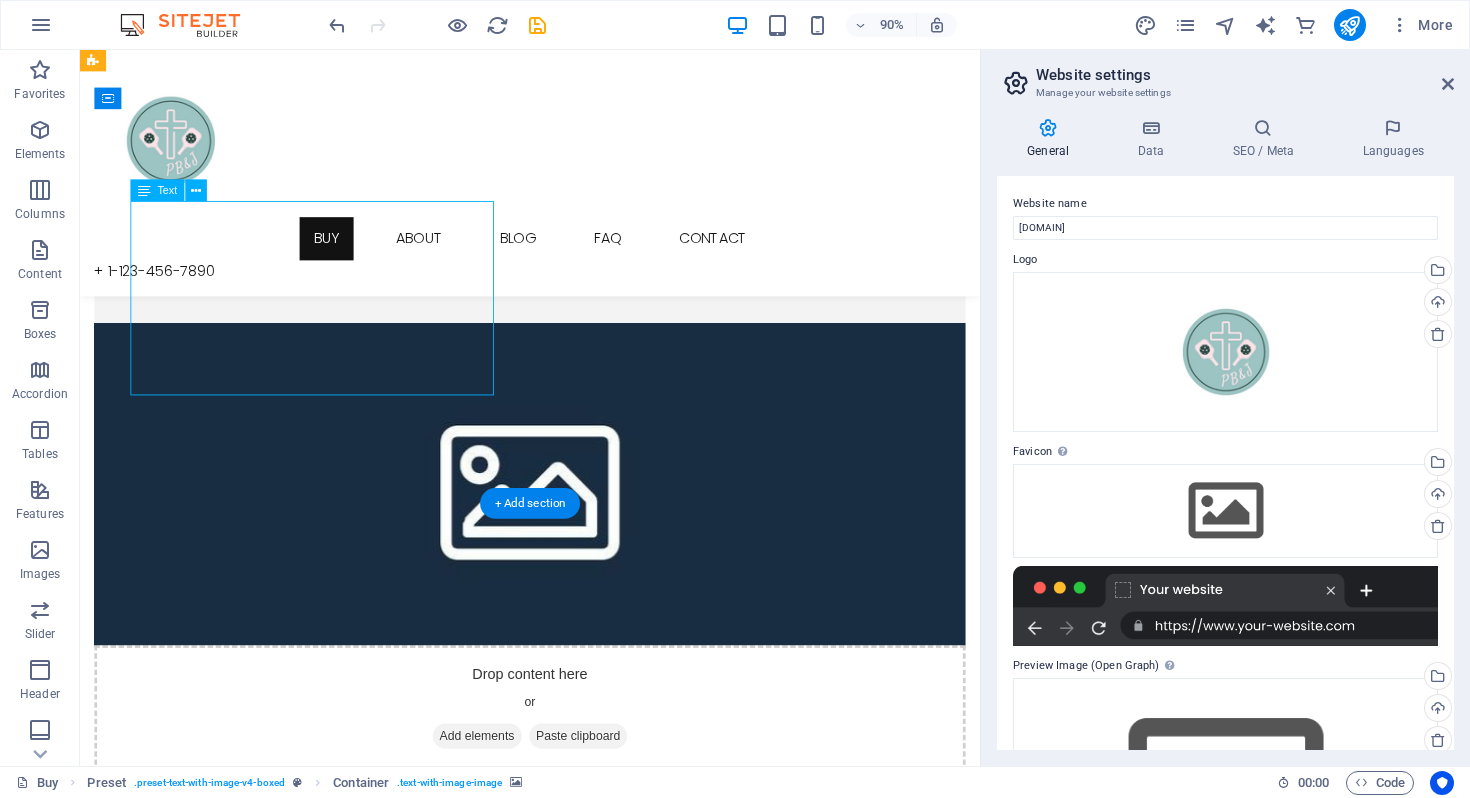 click on "Lorem ipsum dolor sit amet, consectetuer adipiscing elit. Aenean commodo ligula eget dolor. Lorem ipsum dolor sit amet, consectetuer adipiscing elit leget dolor. Lorem ipsum dolor sit amet, consectetuer adipiscing elit. Aenean commodo ligula eget dolor. Lorem ipsum dolor sit amet, consectetuer adipiscing elit dolor consectetuer adipiscing elit leget dolor. Lorem elit saget ipsum dolor sit amet, consectetuer." at bounding box center (580, 266) 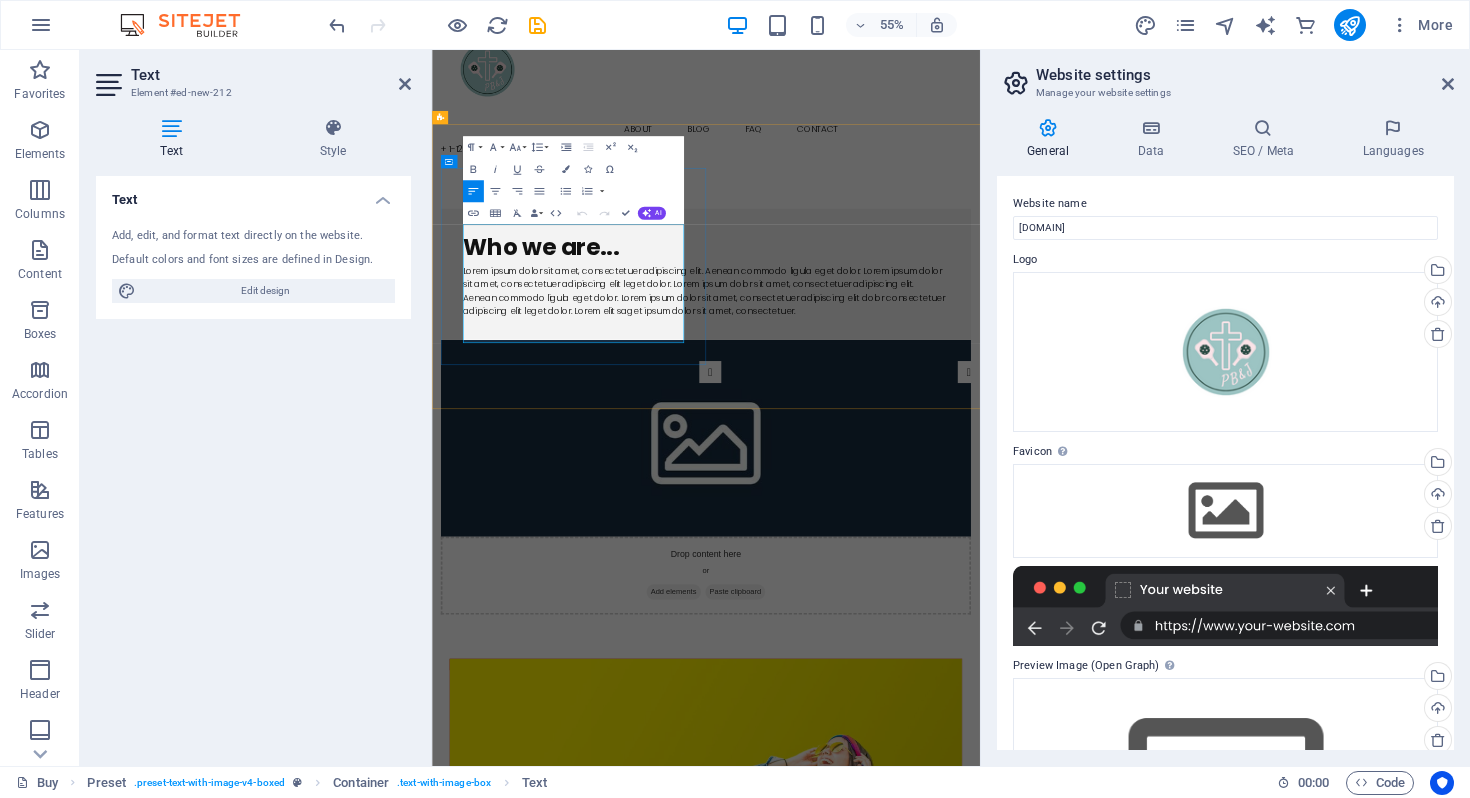 scroll, scrollTop: 62, scrollLeft: 0, axis: vertical 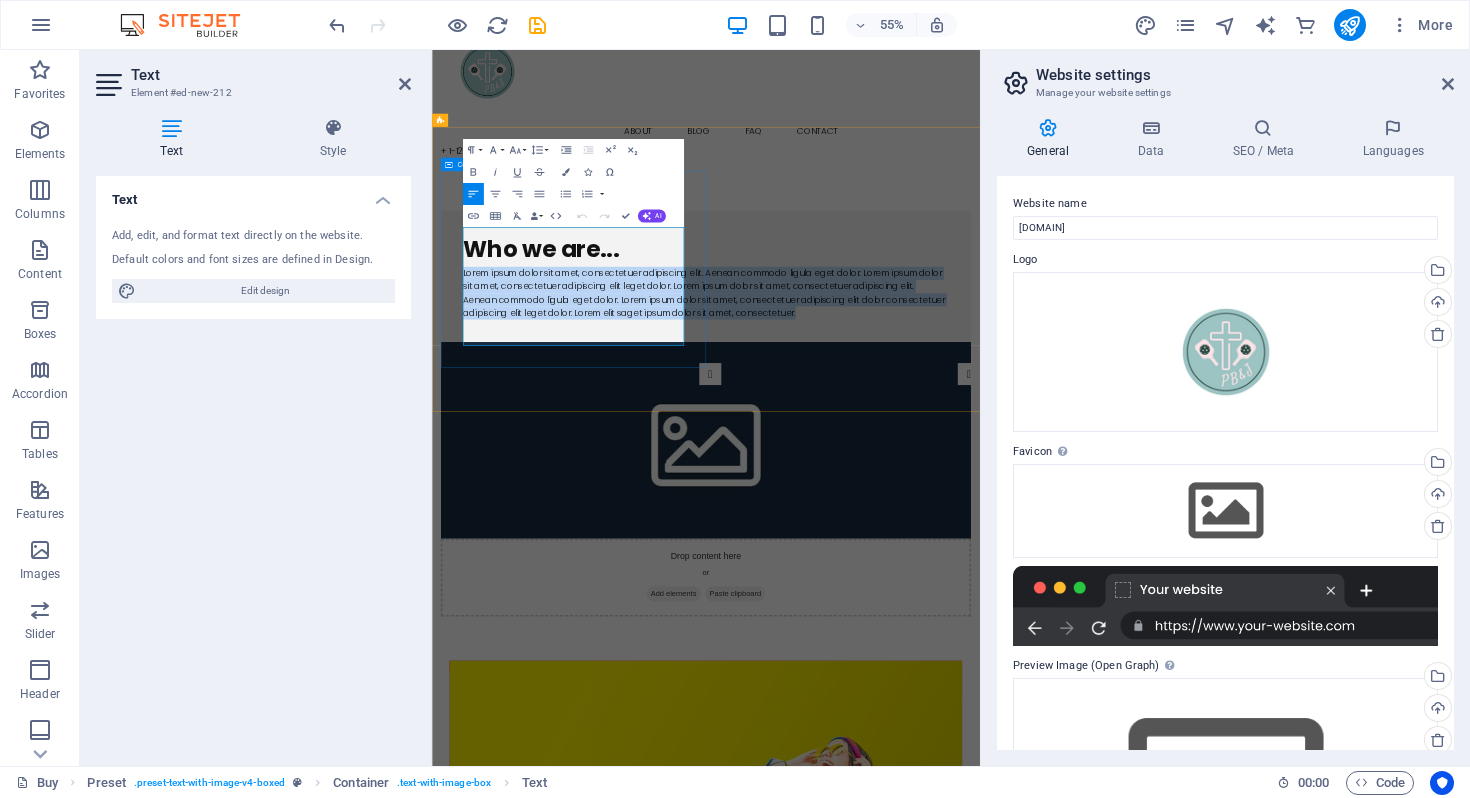 drag, startPoint x: 830, startPoint y: 573, endPoint x: 486, endPoint y: 385, distance: 392.02042 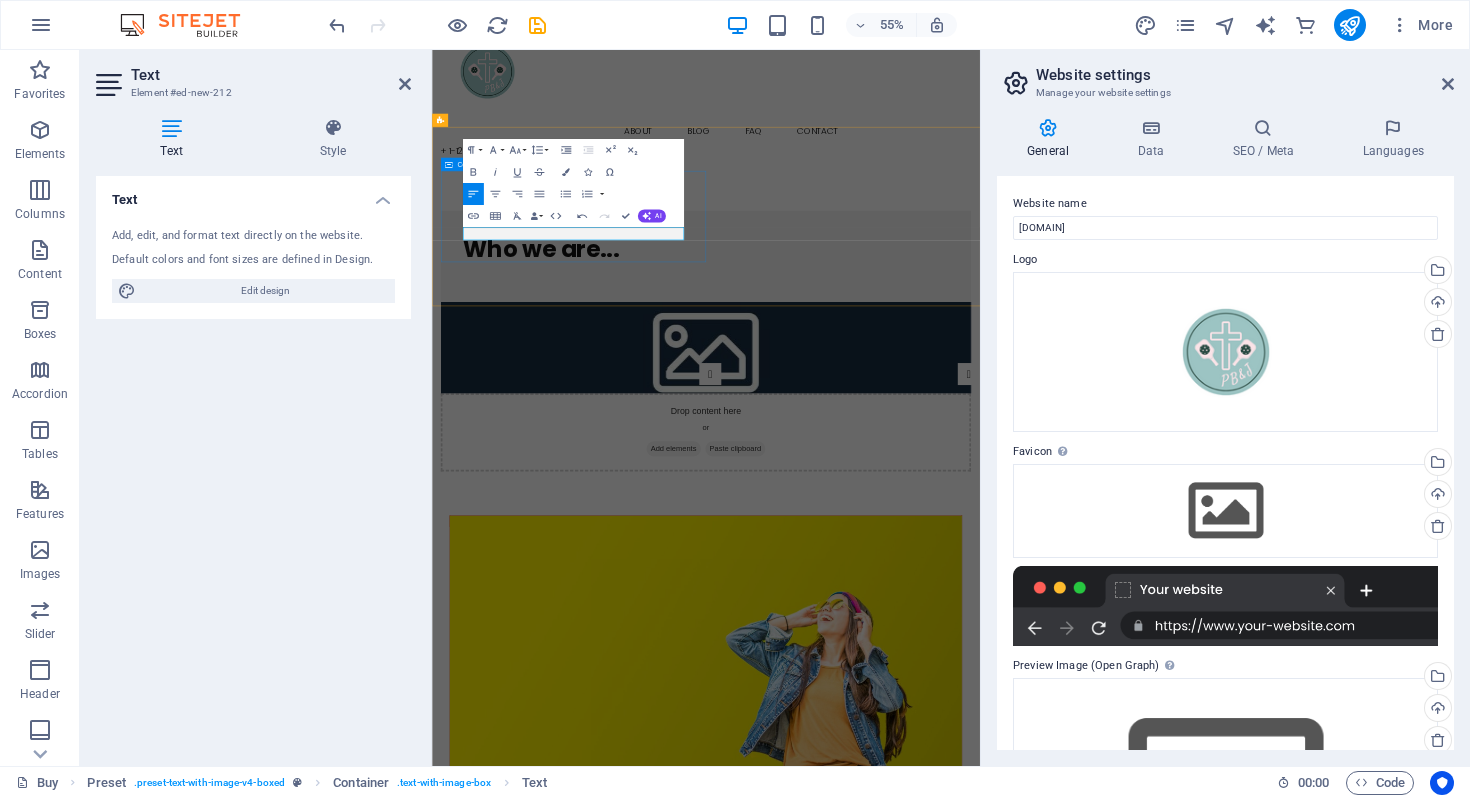 type 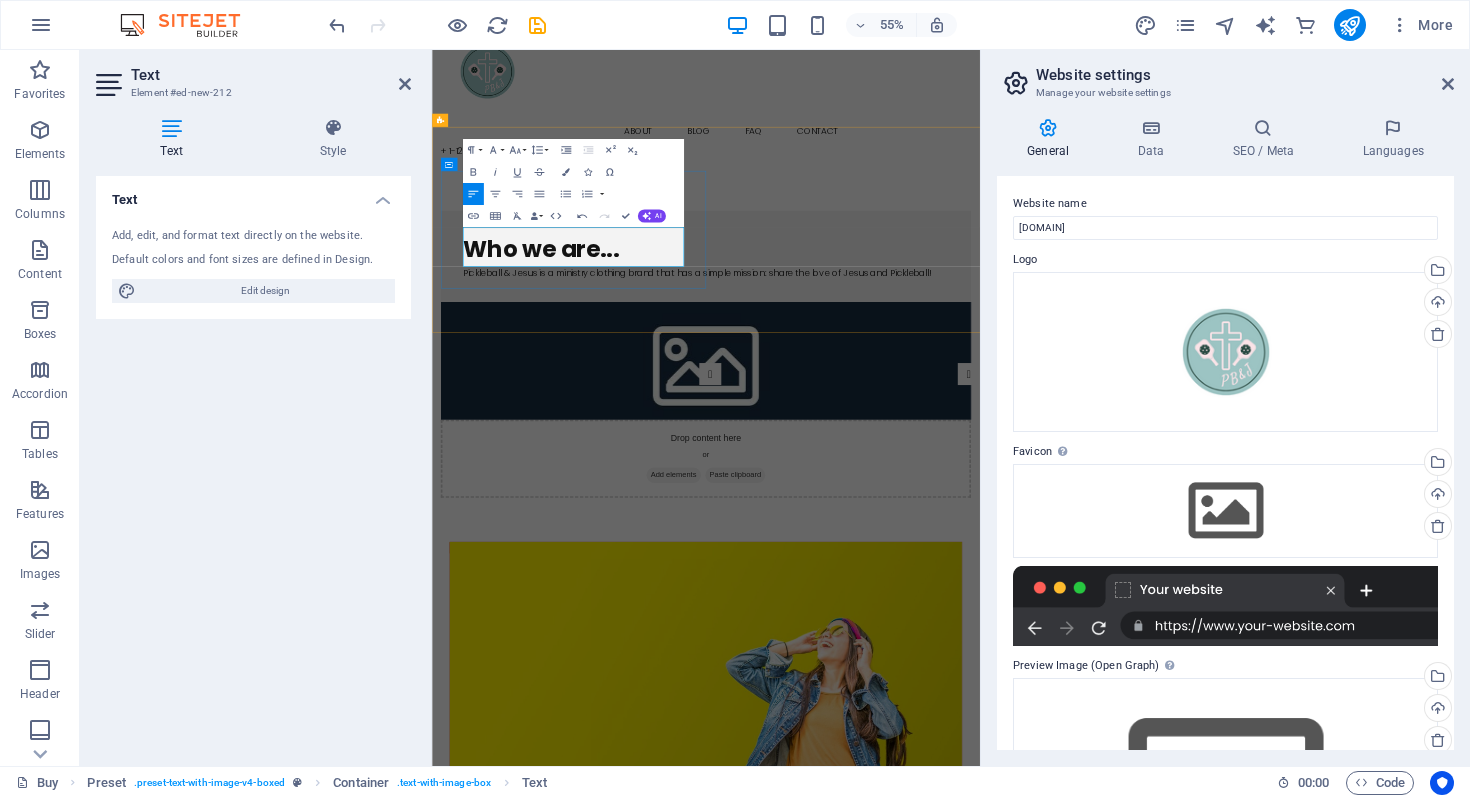 click on "Pickleball & Jesus is a ministry clothing brand that has a simple mission: share the love of Jesus and Pickleball!" at bounding box center [930, 456] 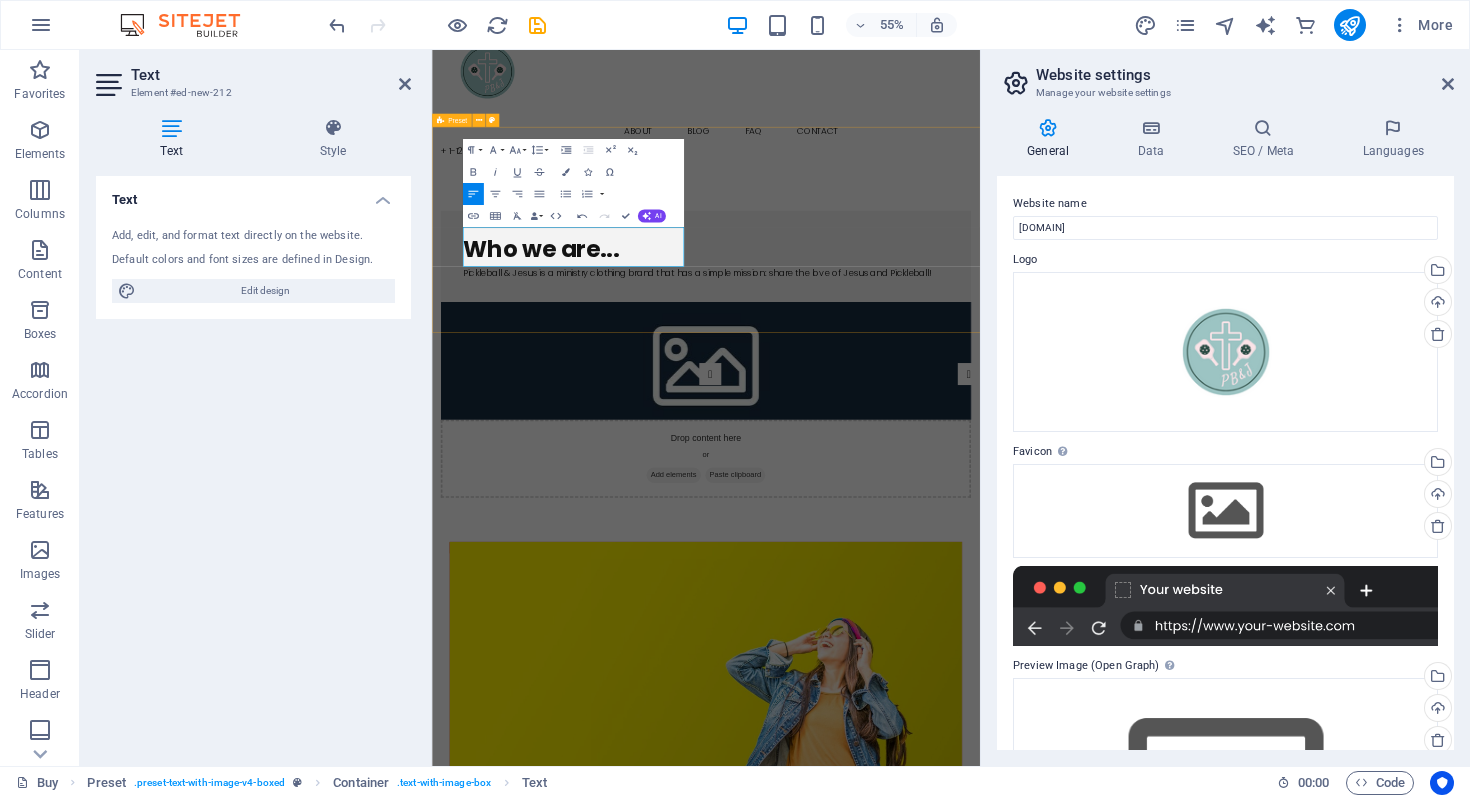 click on "Who we are... Pickleball & Jesus is a ministry clothing brand that has a simple mission: share the love of Jesus and Pickleball!  Drop content here or  Add elements  Paste clipboard" at bounding box center (930, 603) 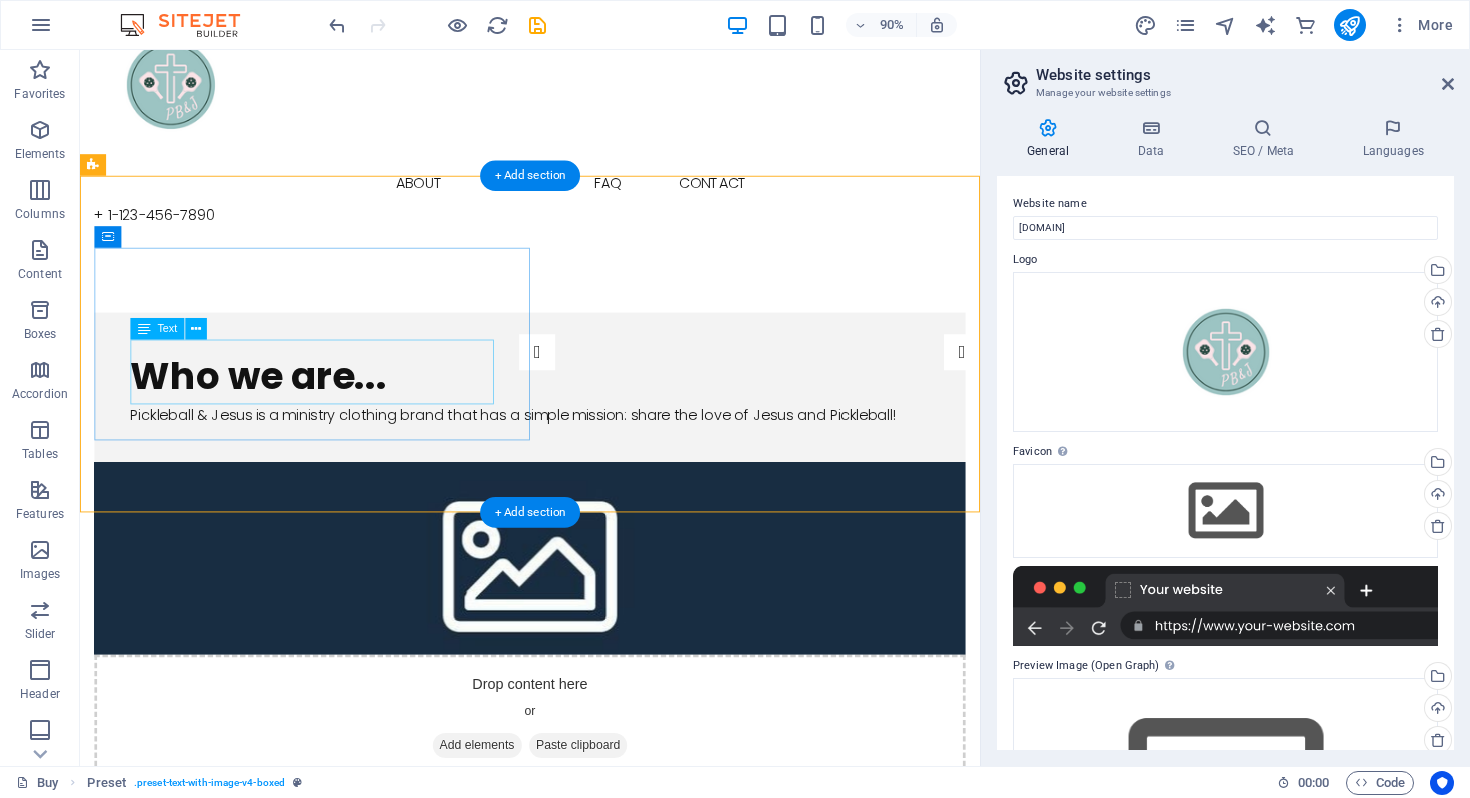 click on "Pickleball & Jesus is a ministry clothing brand that has a simple mission: share the love of Jesus and Pickleball!" at bounding box center [580, 456] 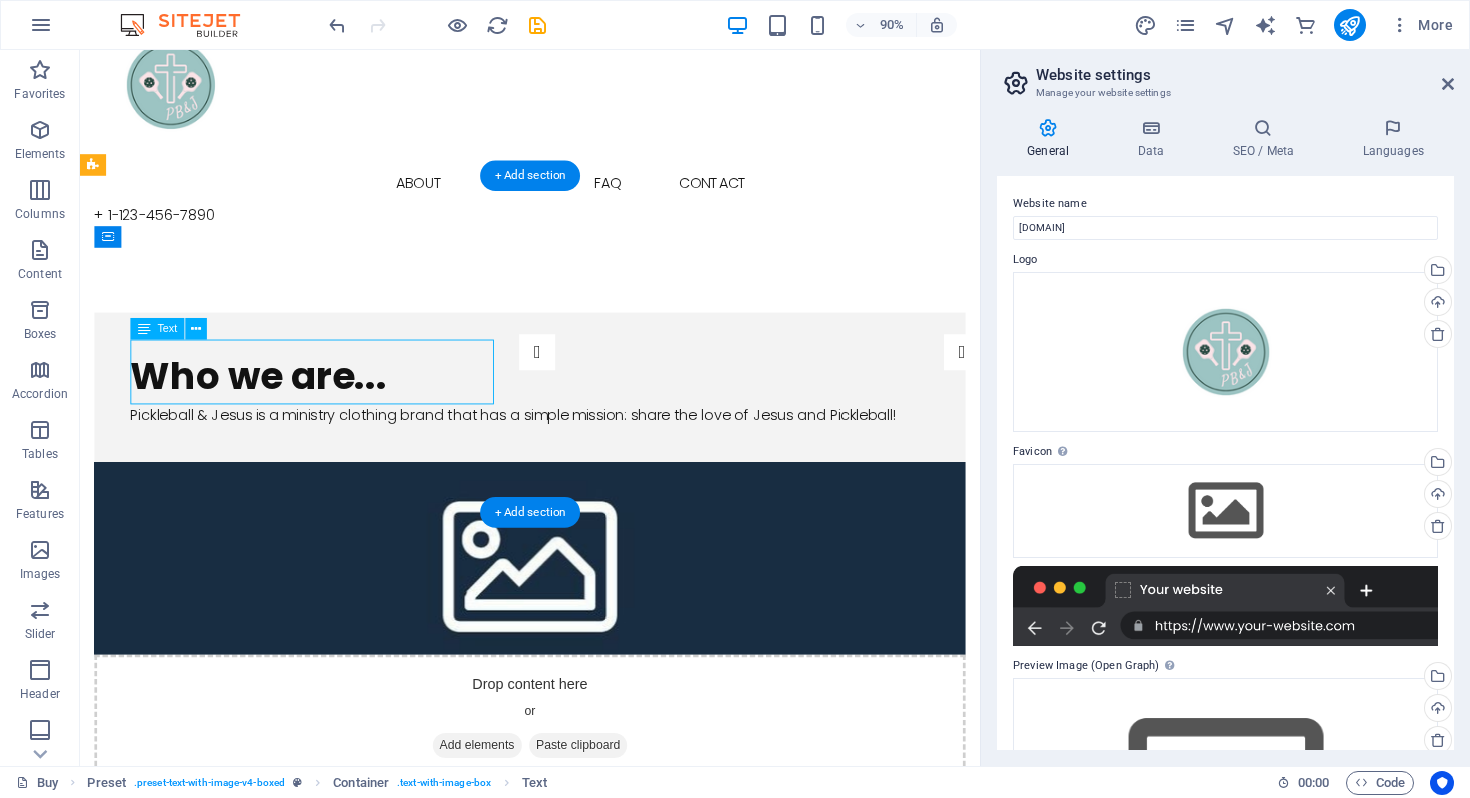 click on "Pickleball & Jesus is a ministry clothing brand that has a simple mission: share the love of Jesus and Pickleball!" at bounding box center [580, 456] 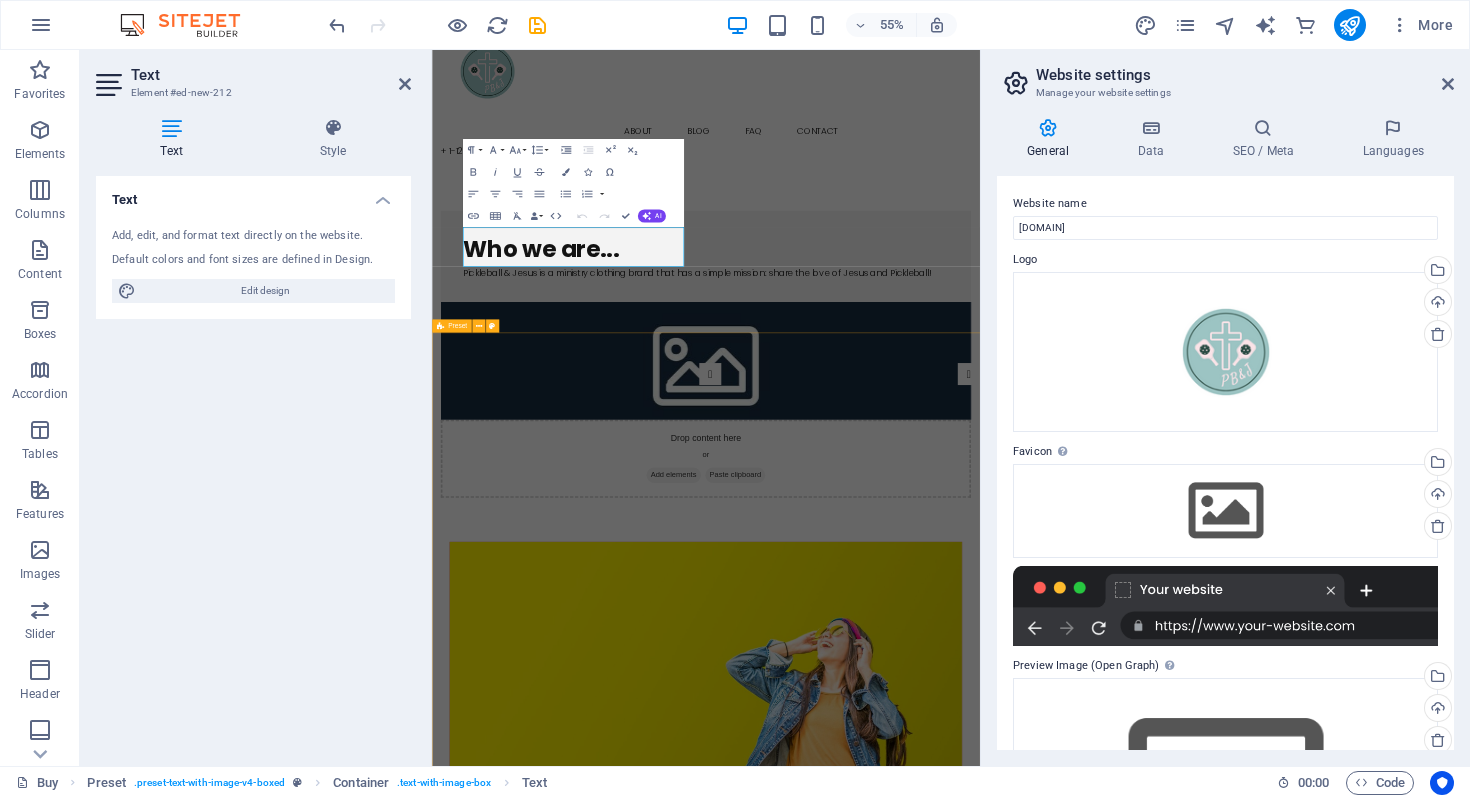 click at bounding box center (930, 1177) 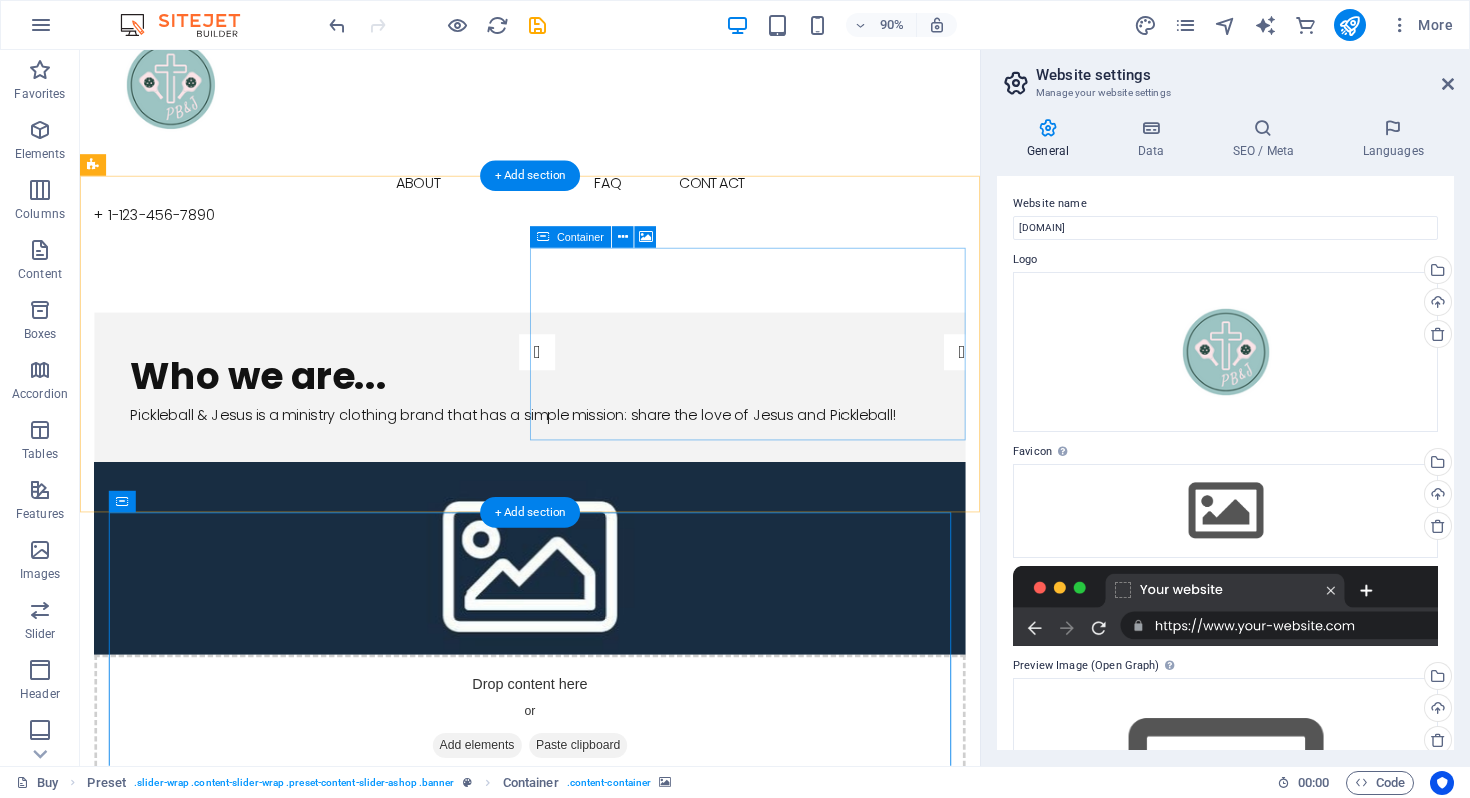 click on "Drop content here or  Add elements  Paste clipboard" at bounding box center [580, 793] 